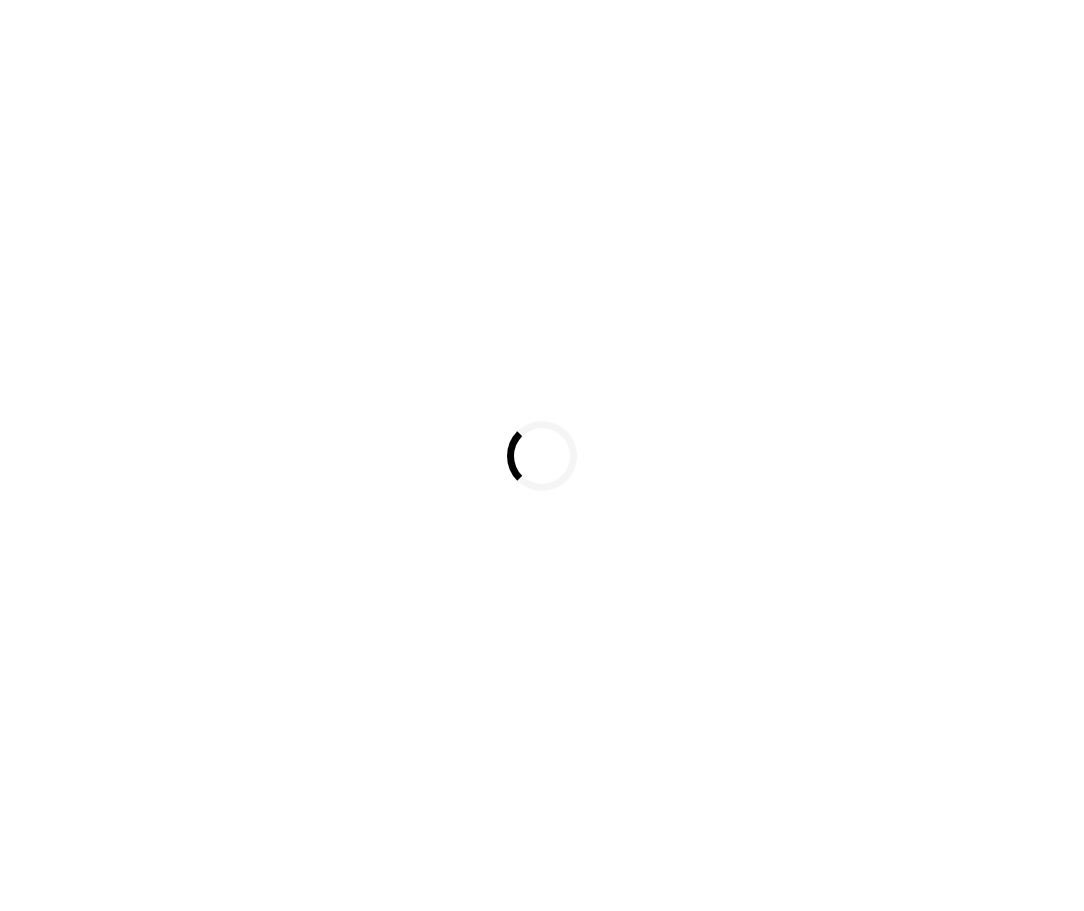 scroll, scrollTop: 0, scrollLeft: 0, axis: both 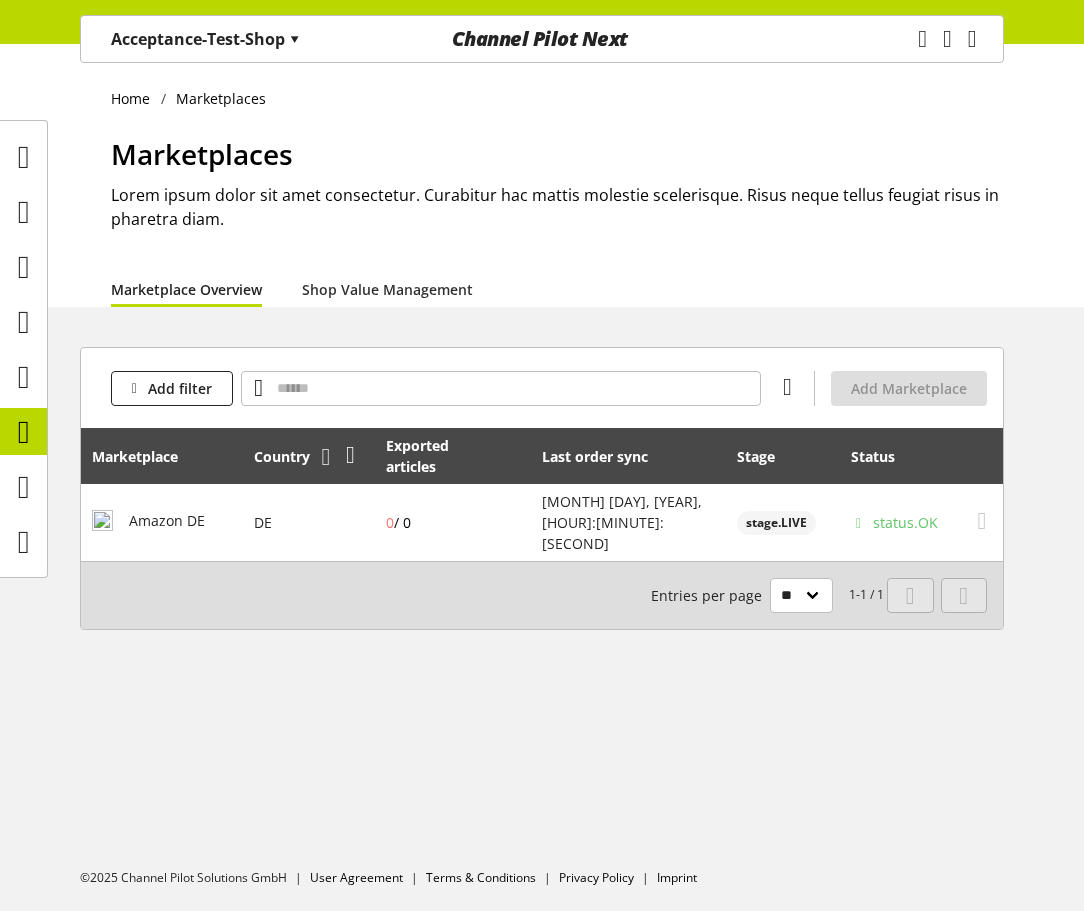click at bounding box center [194, 457] 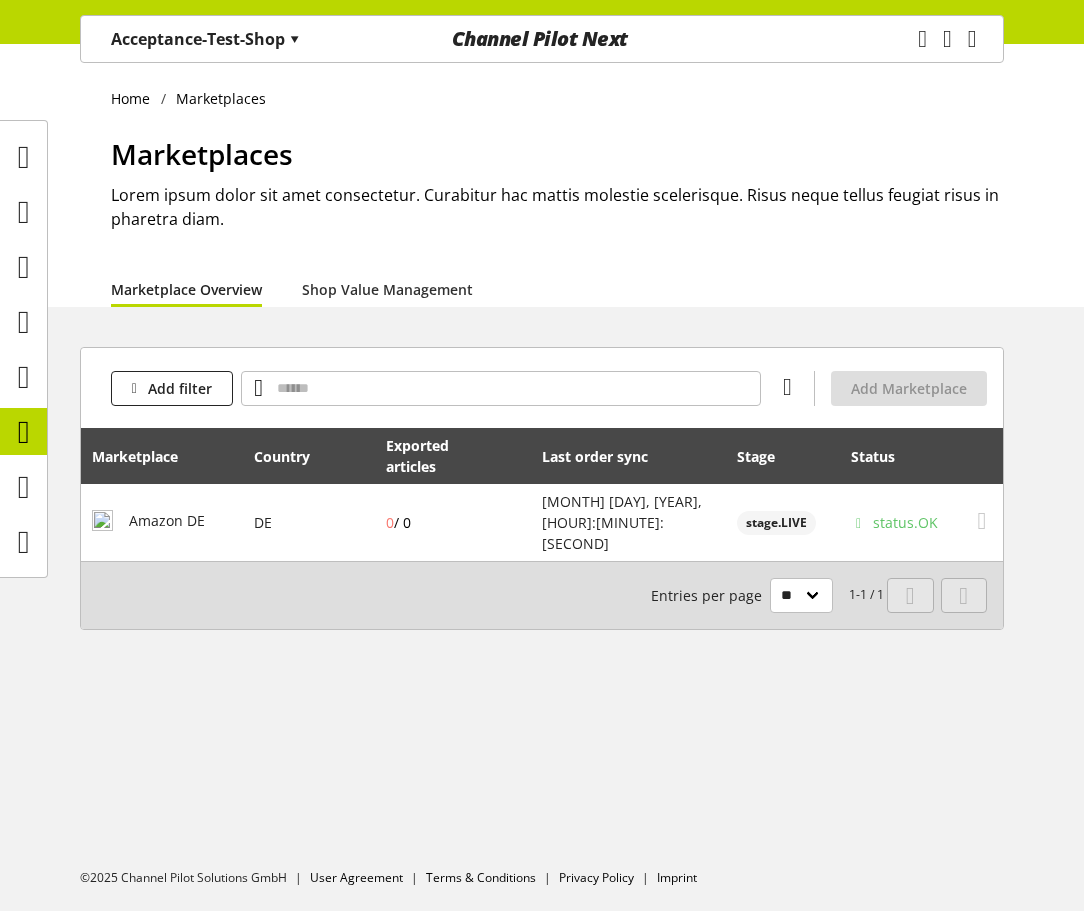 click at bounding box center (194, 457) 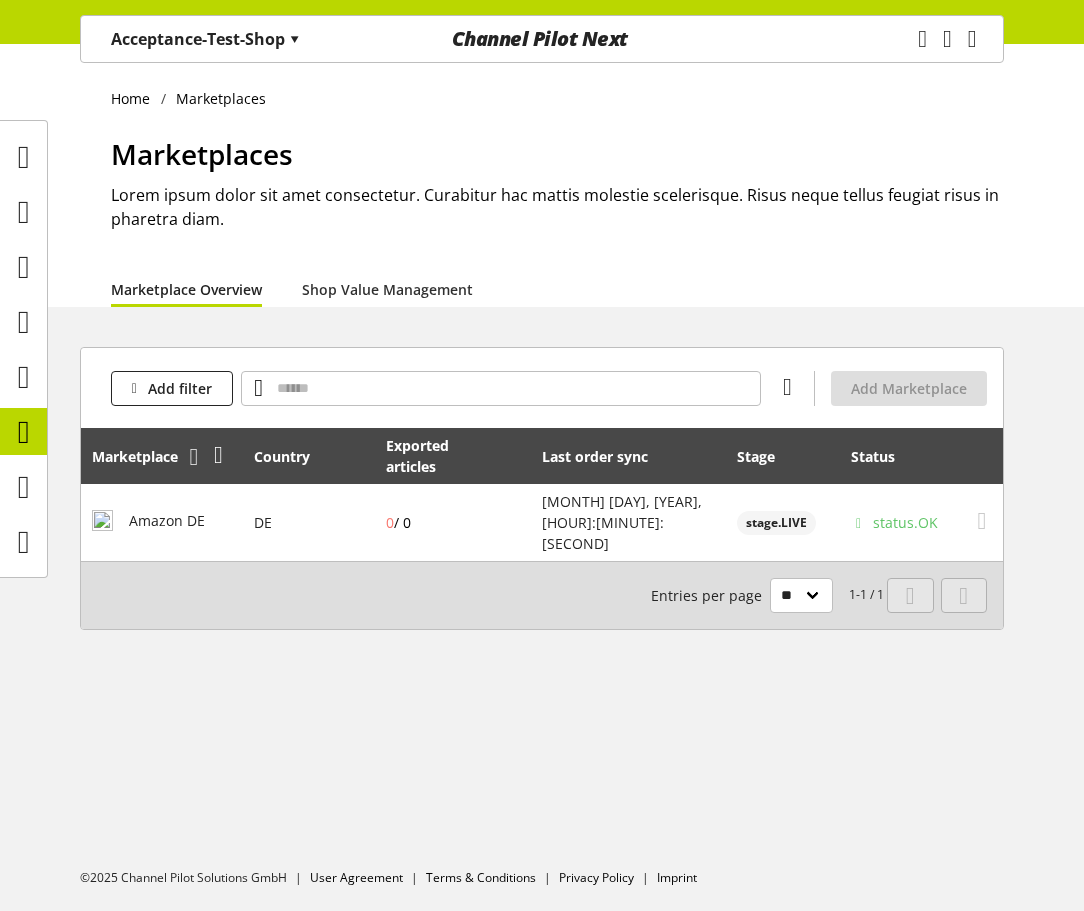 click at bounding box center [194, 457] 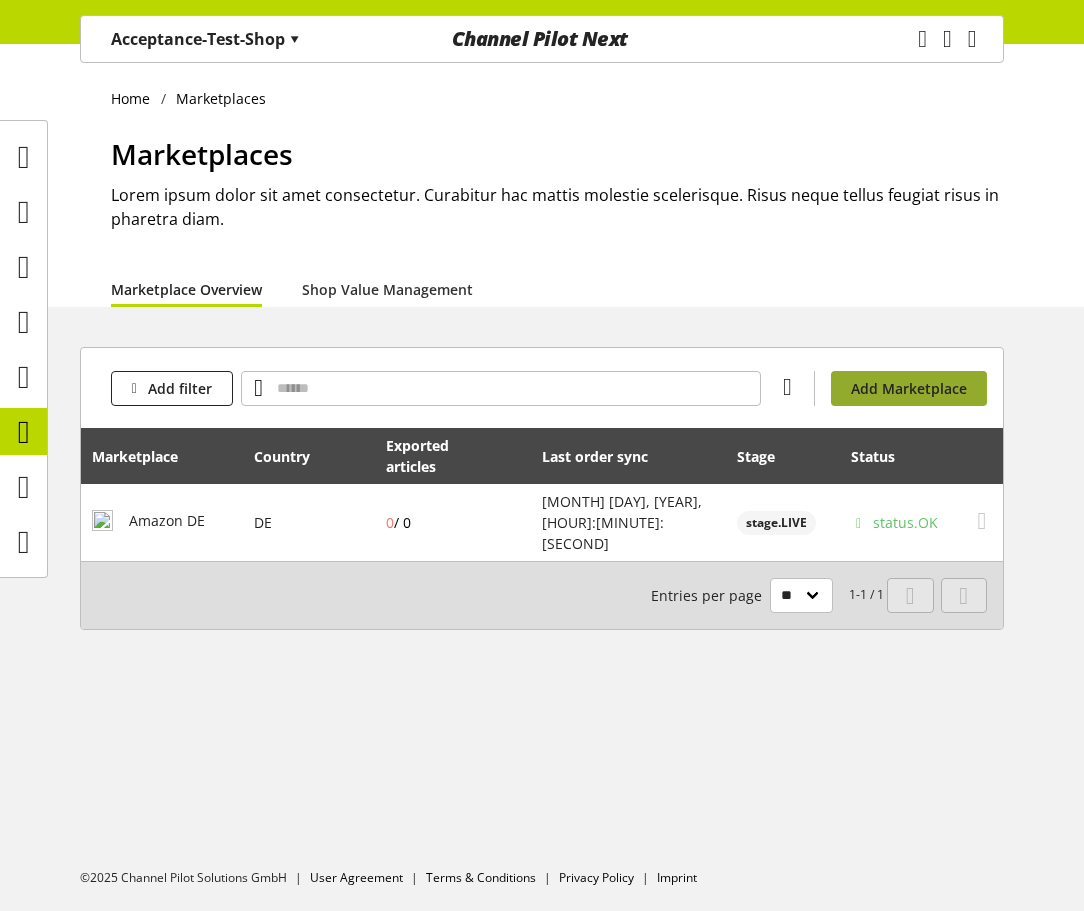 click on "Add Marketplace" at bounding box center (909, 388) 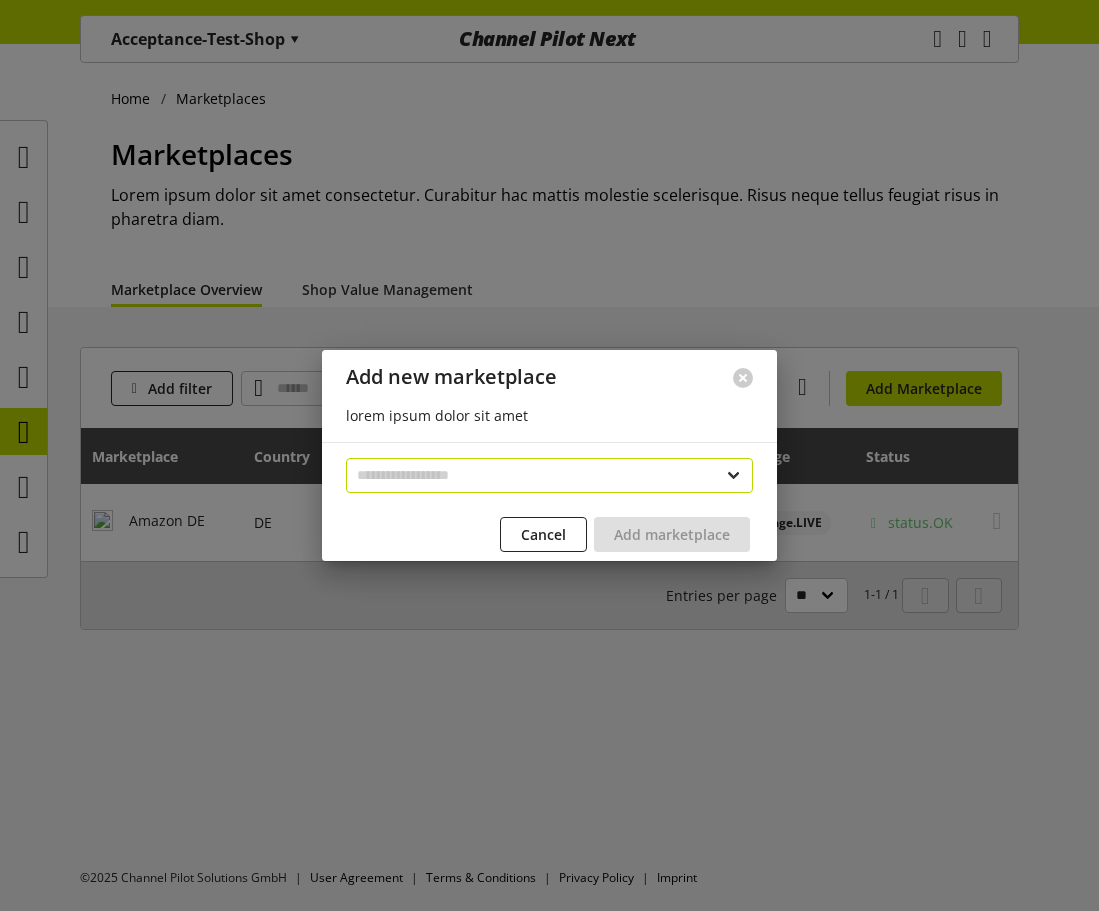click on "**********" at bounding box center (549, 475) 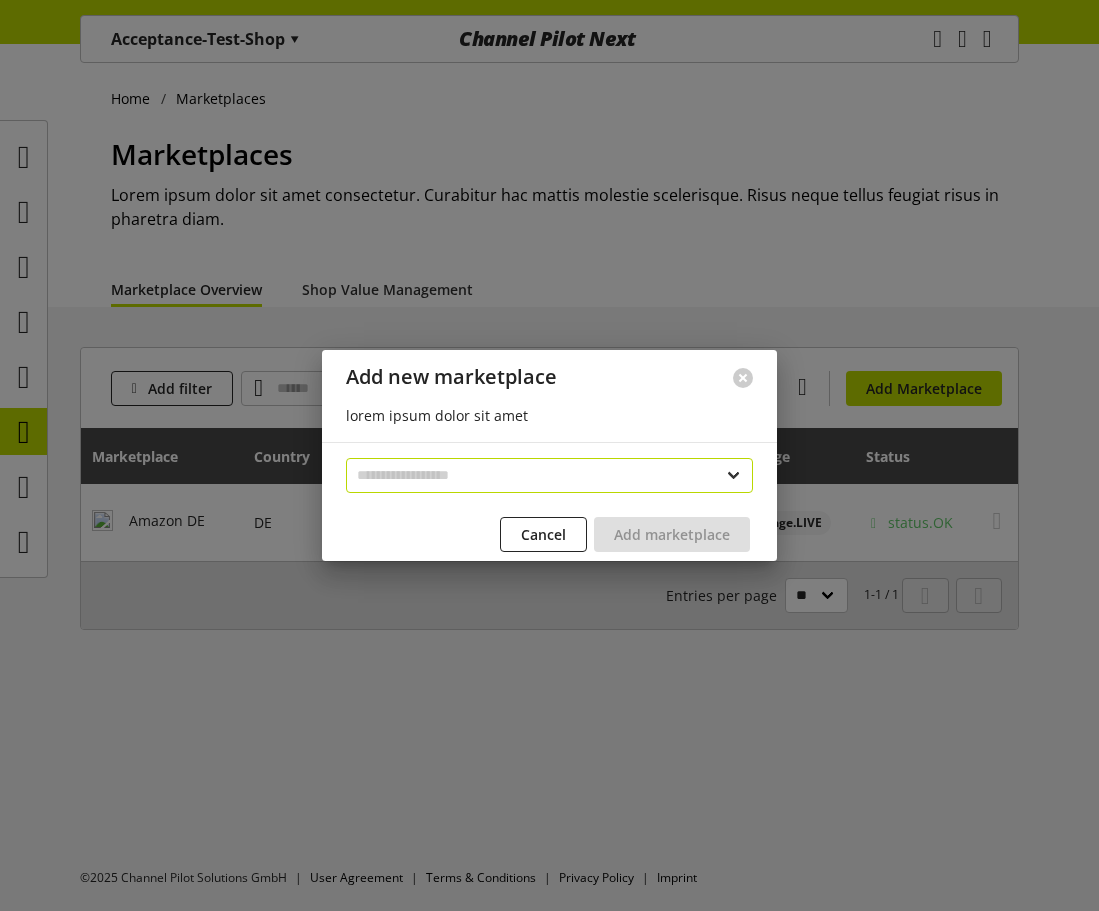 select on "**********" 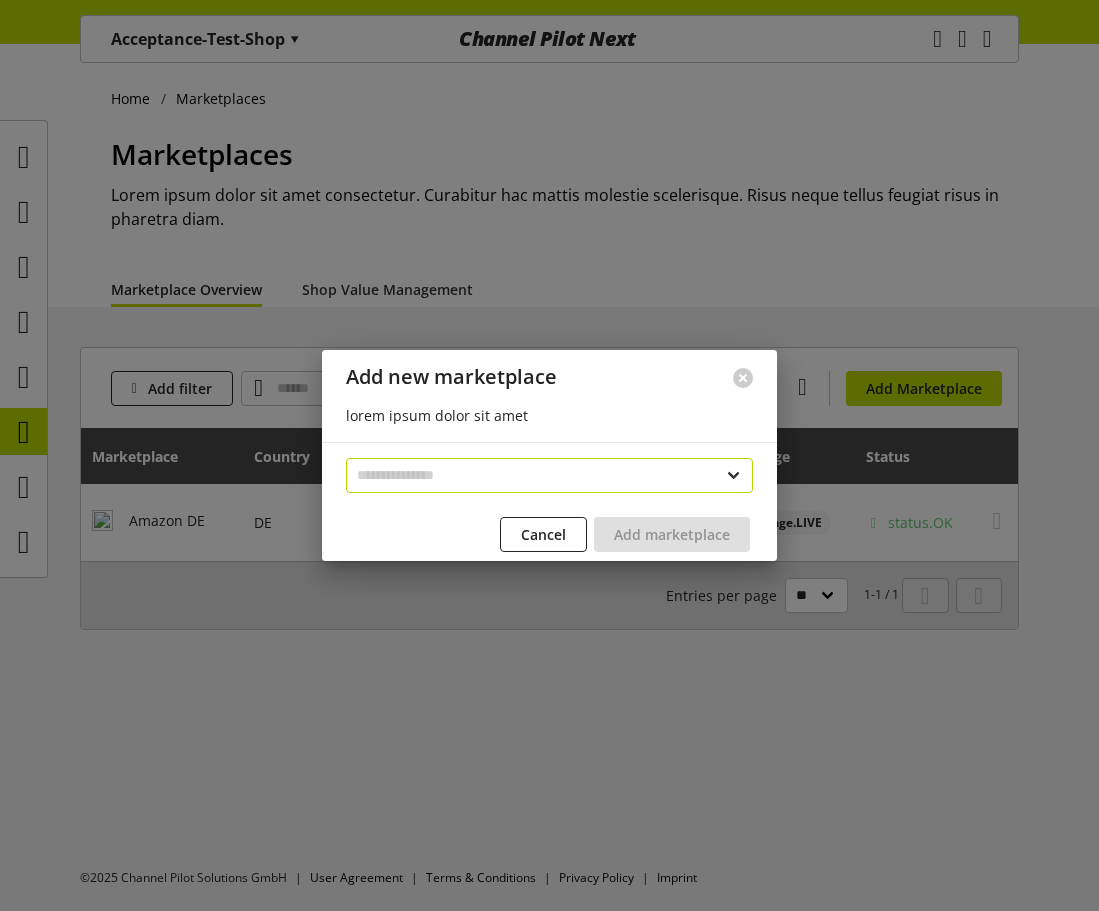 click on "**********" at bounding box center (549, 475) 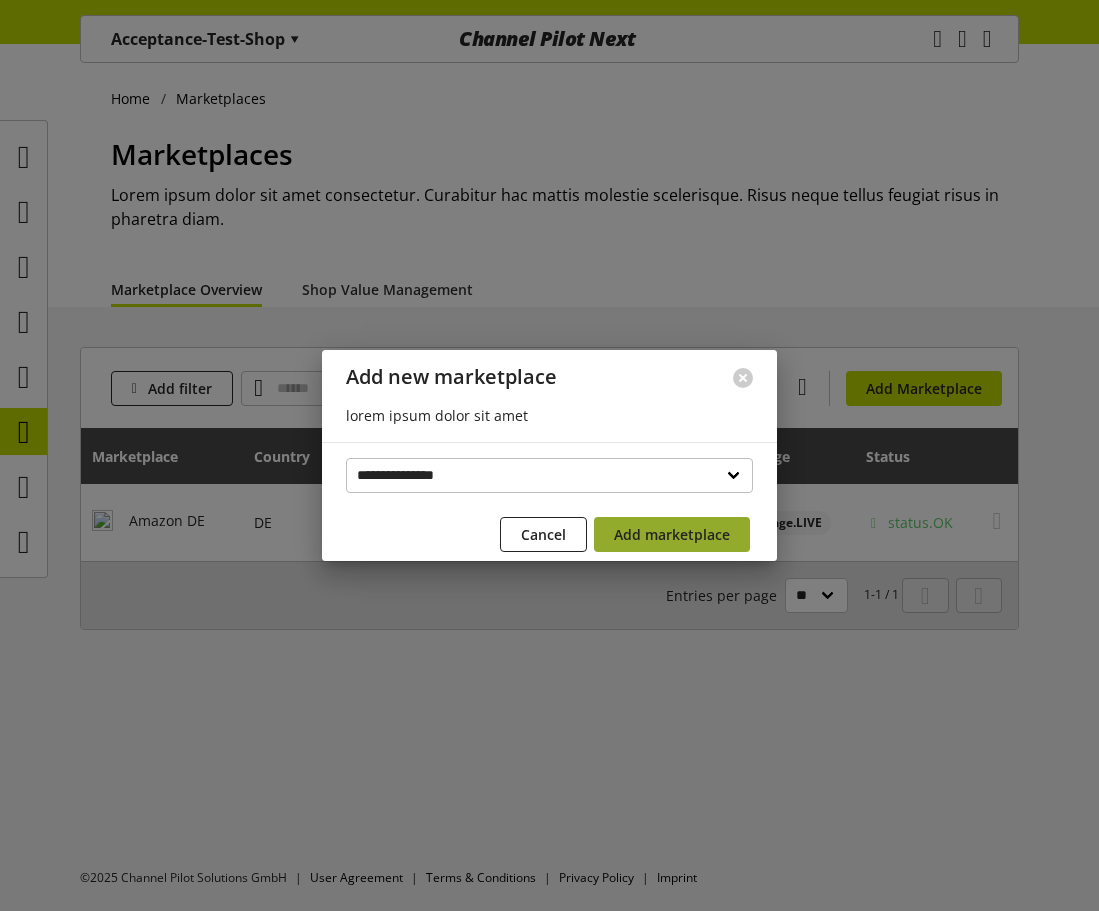 click on "Add marketplace" at bounding box center (672, 534) 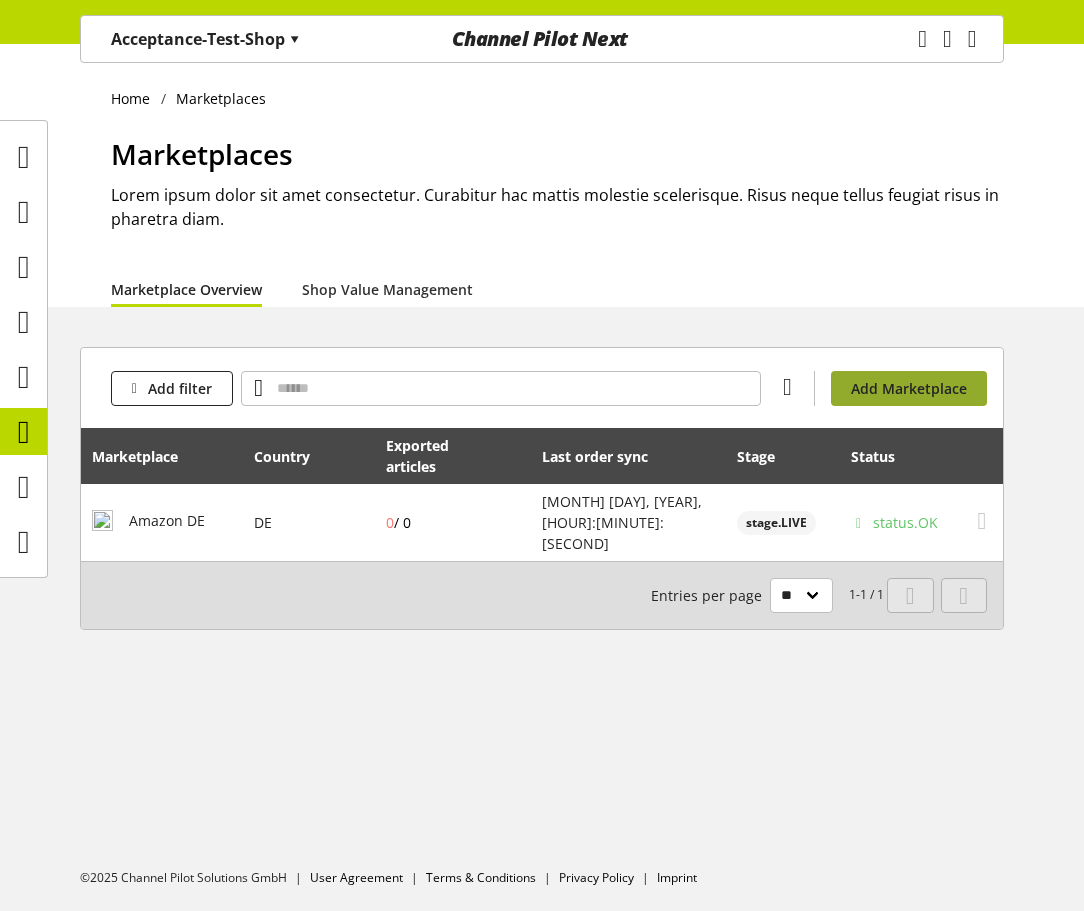 click on "Add Marketplace" at bounding box center (909, 388) 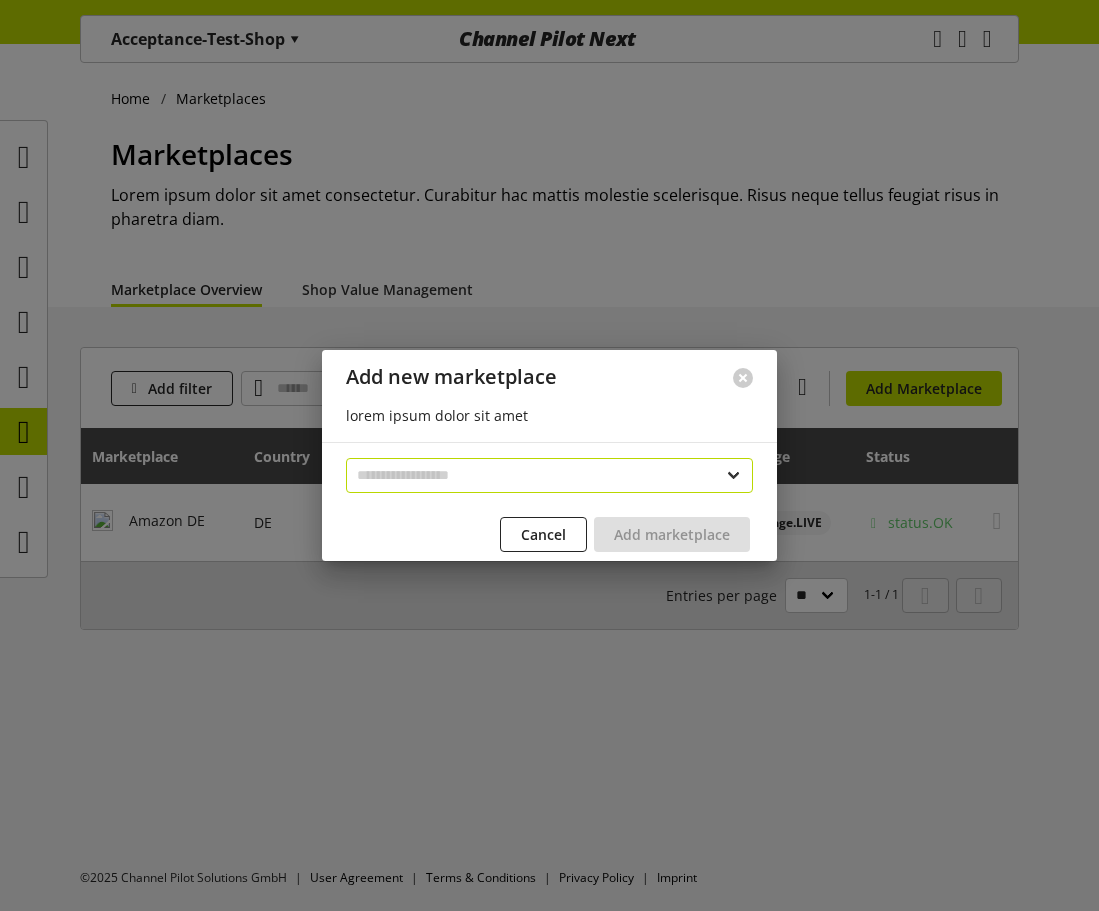 click on "**********" at bounding box center [549, 475] 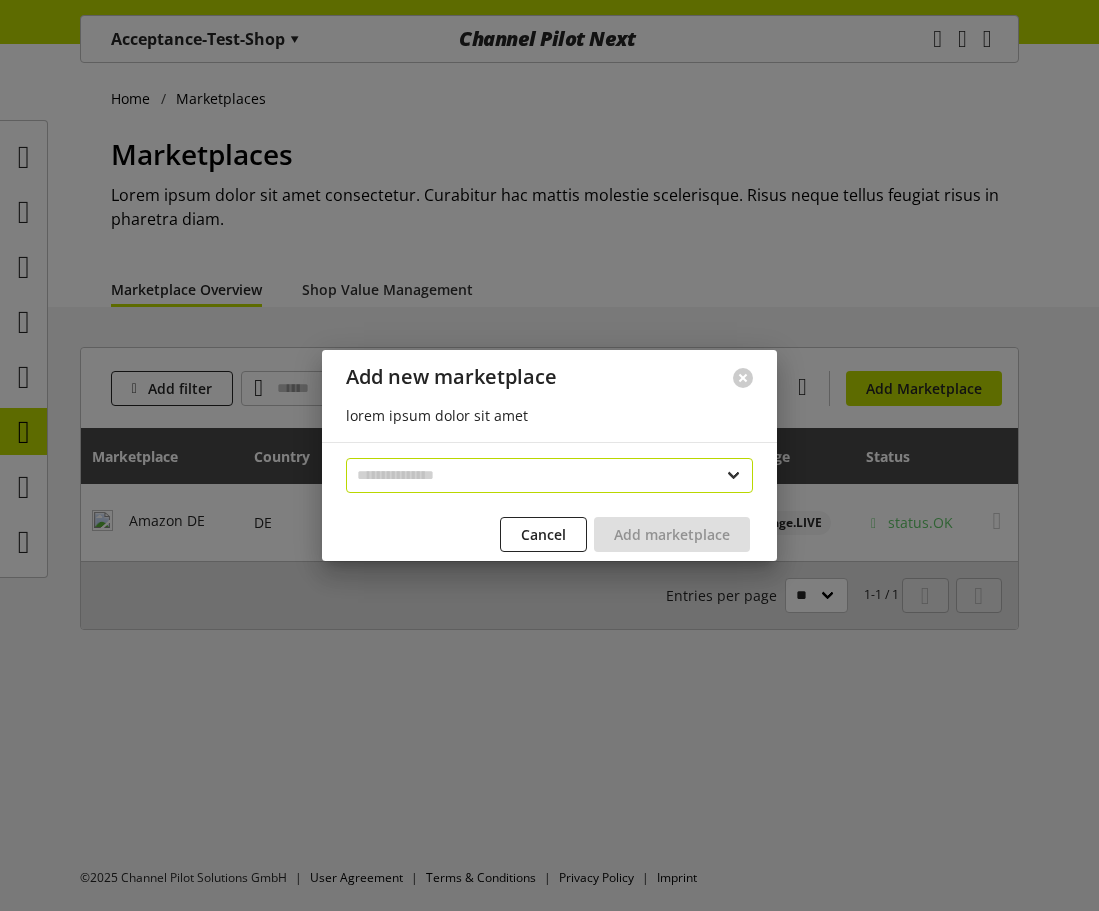 click on "**********" at bounding box center [549, 475] 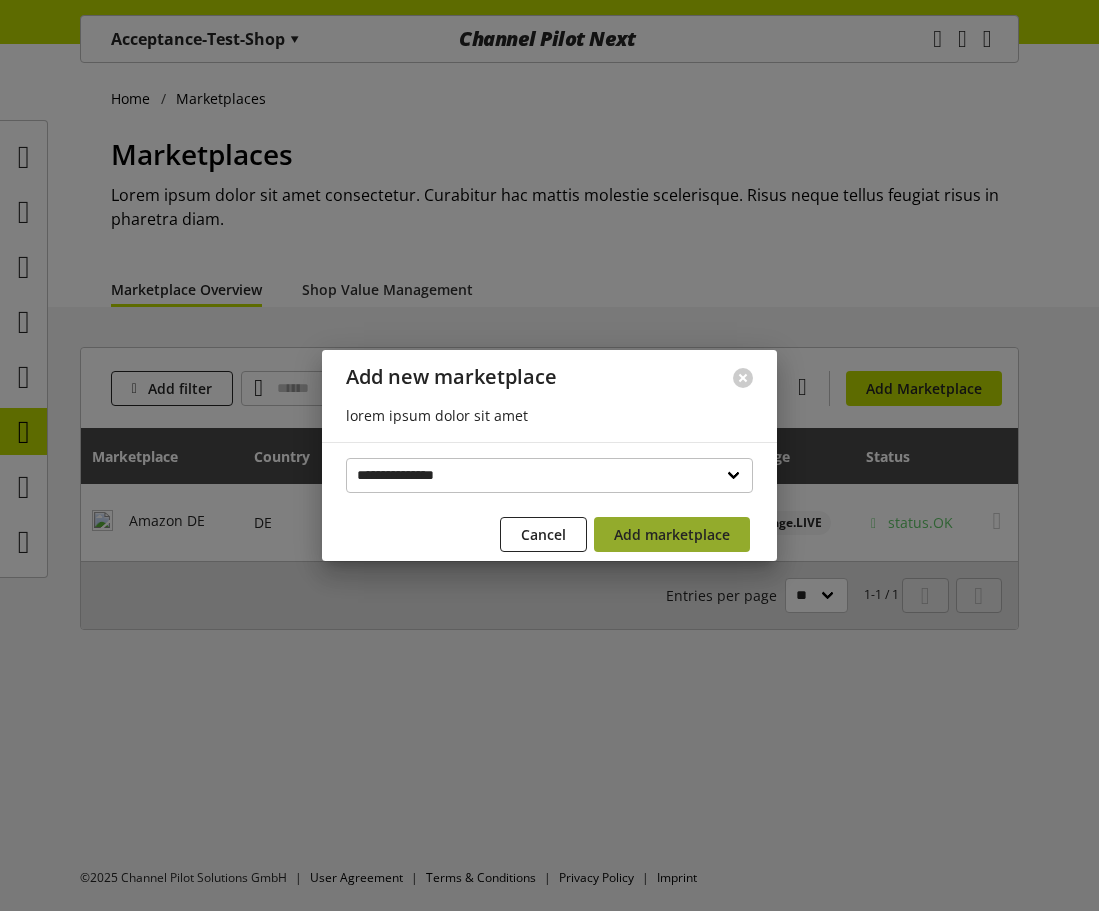 click on "Add marketplace" at bounding box center (672, 534) 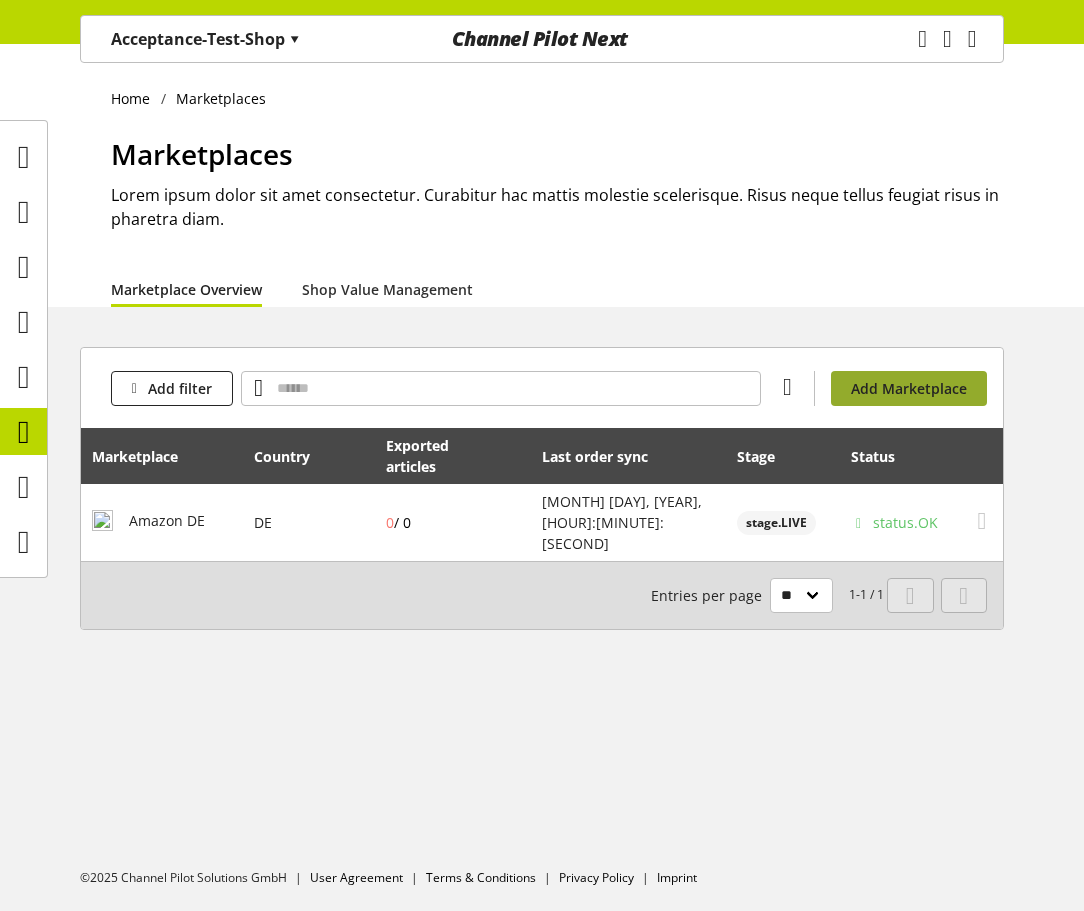 click on "Add Marketplace" at bounding box center (909, 388) 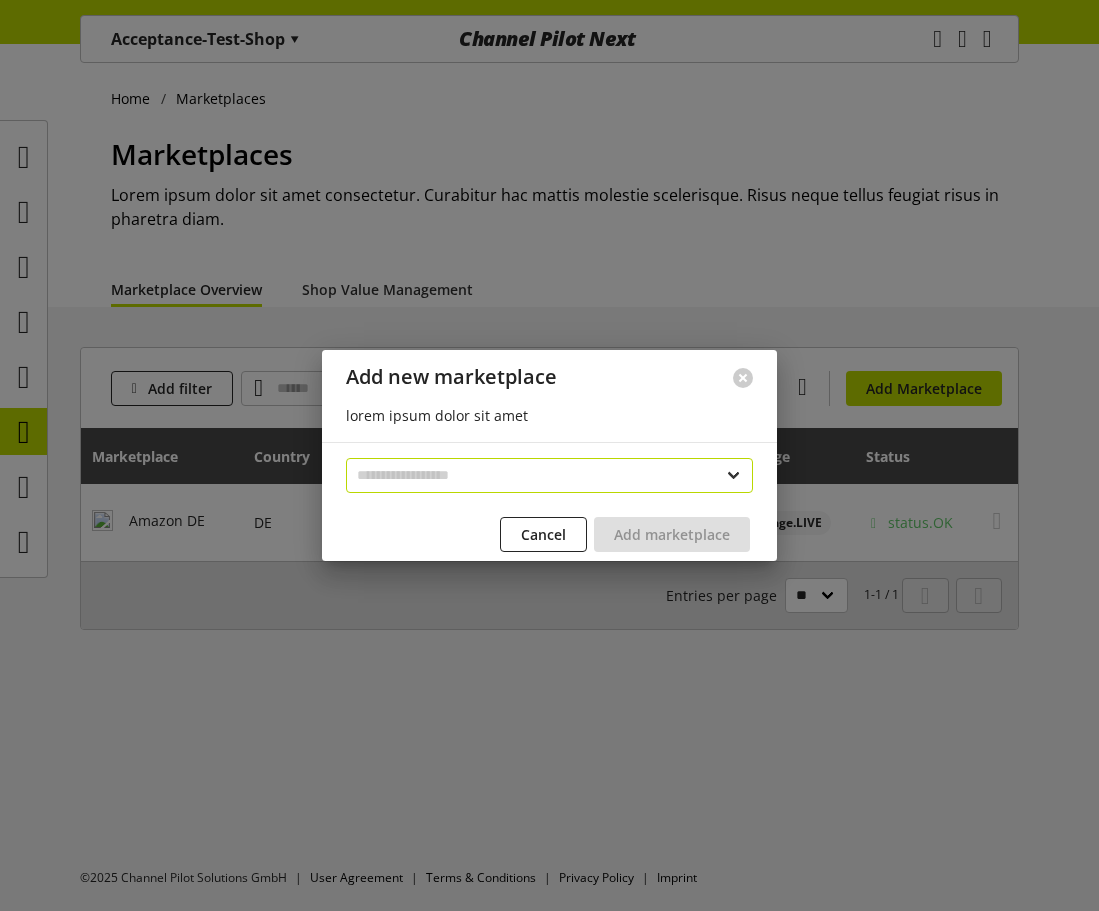 click on "**********" at bounding box center (549, 475) 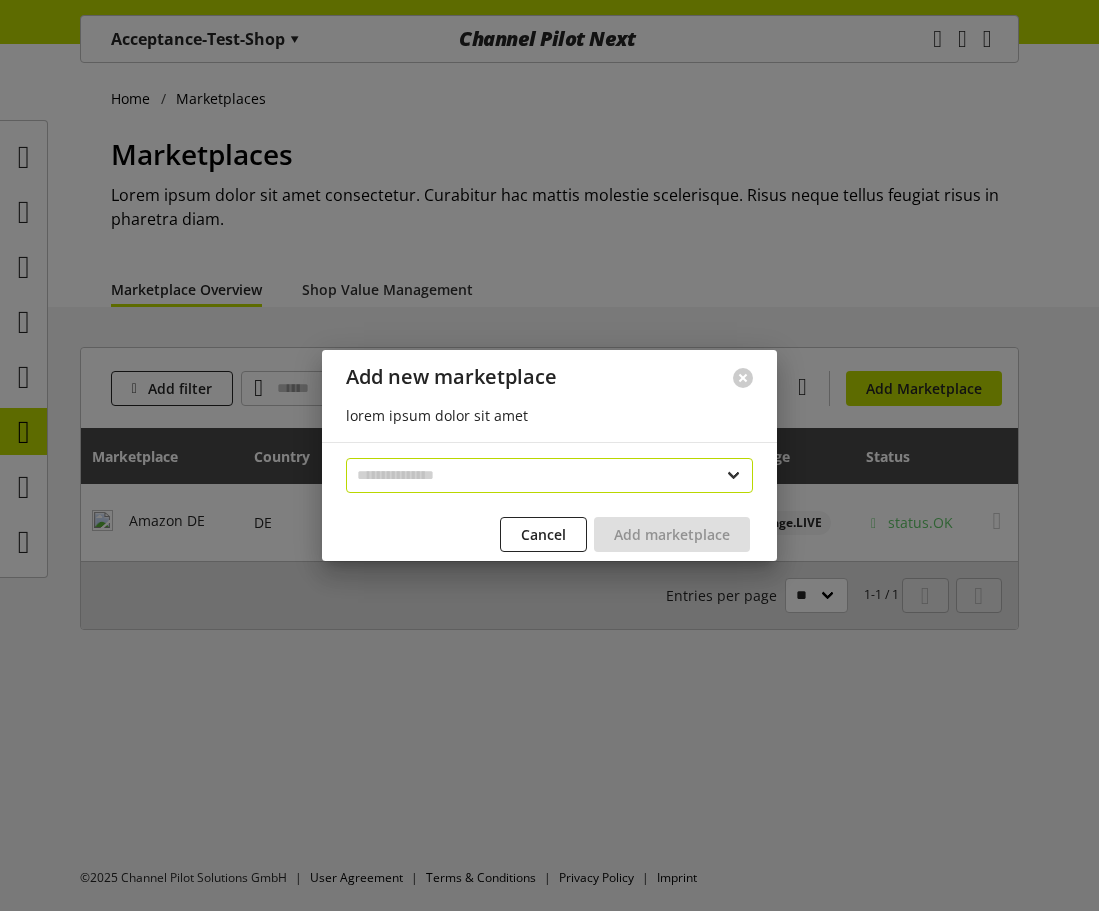 click on "**********" at bounding box center [549, 475] 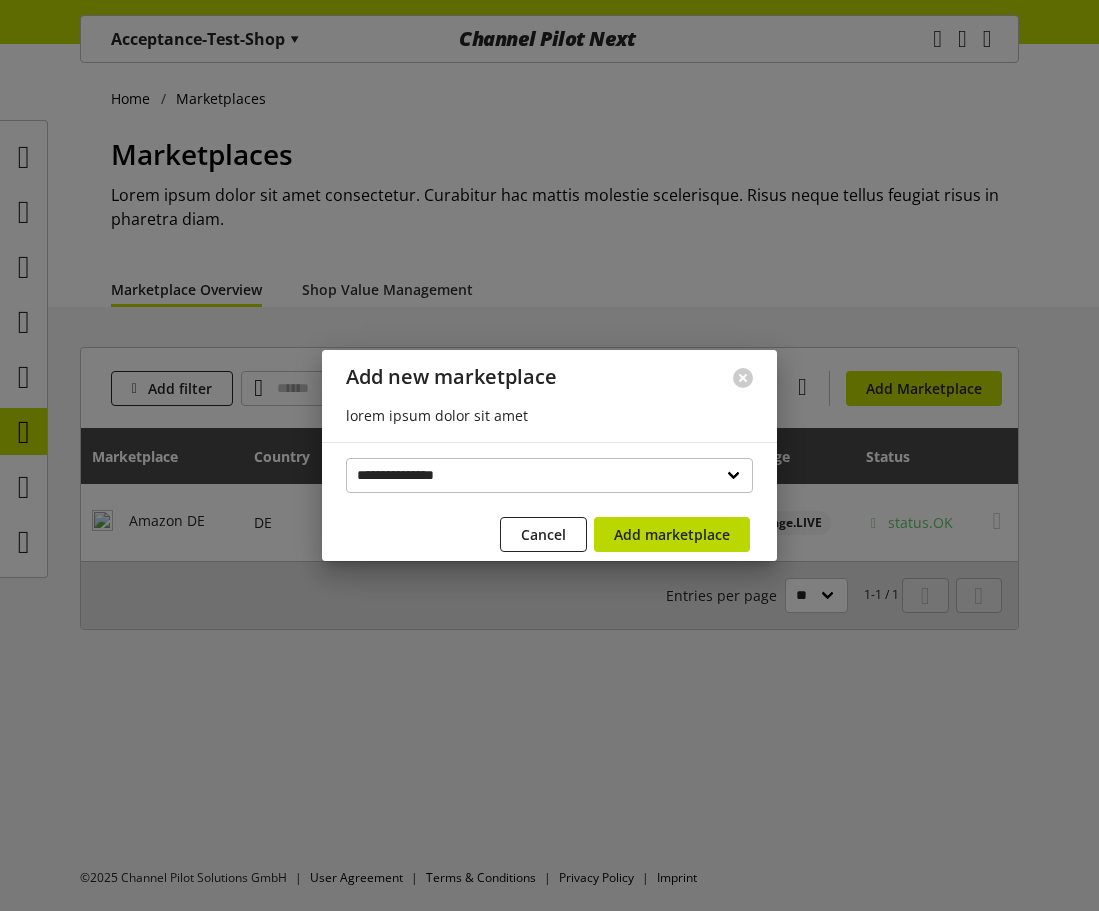 click on "Cancel Add marketplace" at bounding box center [624, 538] 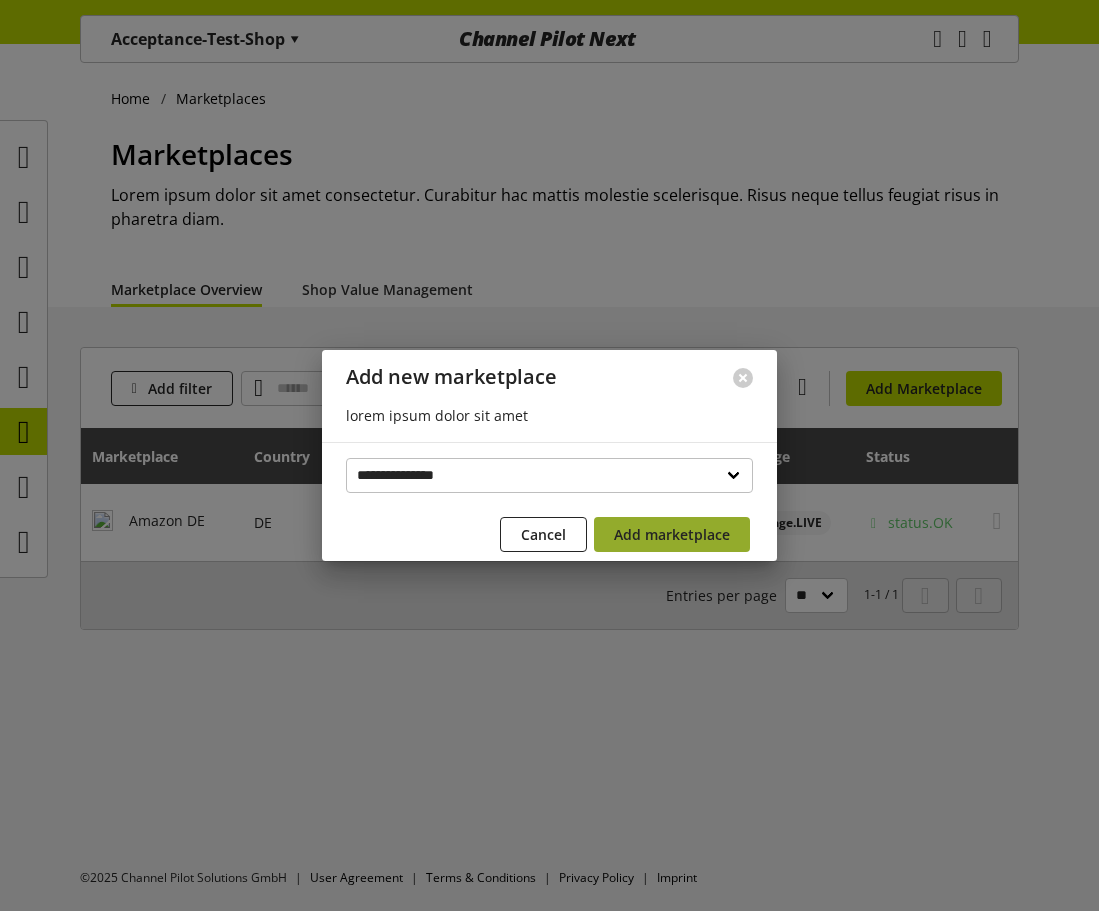 click on "Add marketplace" at bounding box center [672, 534] 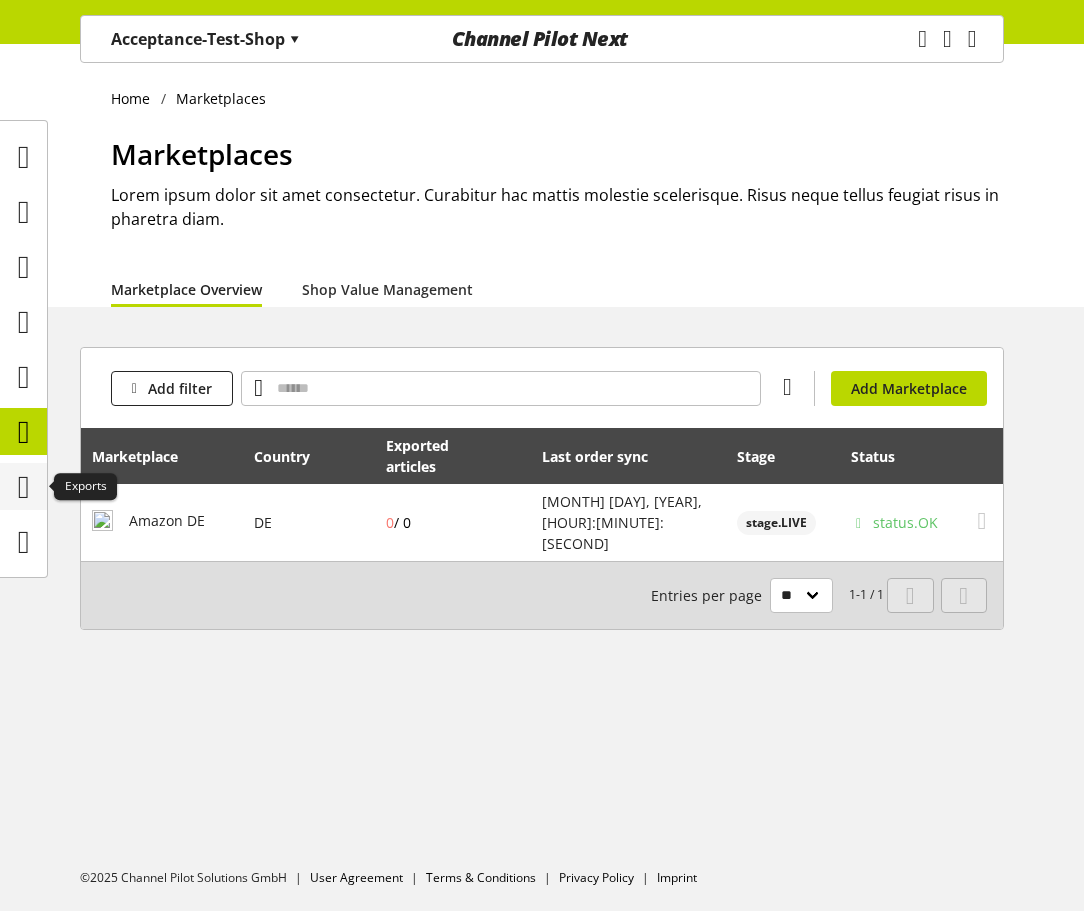 click at bounding box center [24, 487] 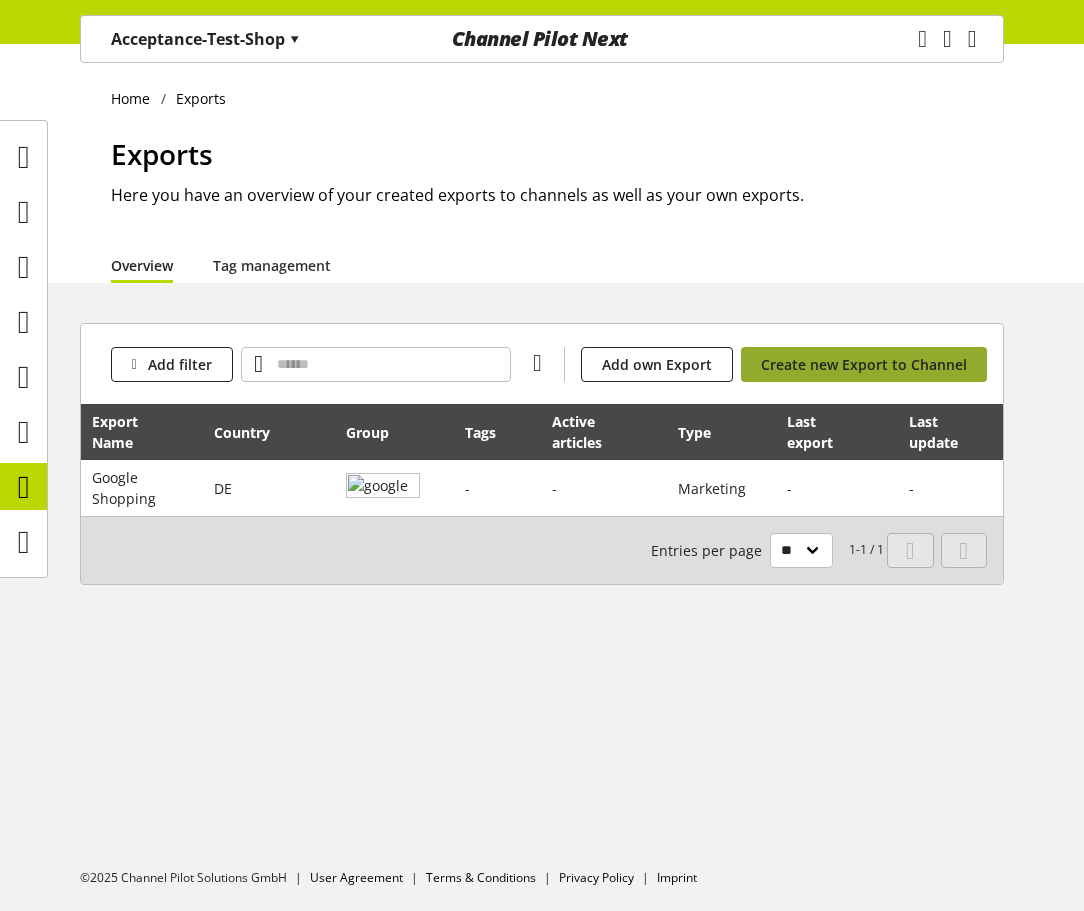 click on "Create new Export to Channel" at bounding box center [864, 364] 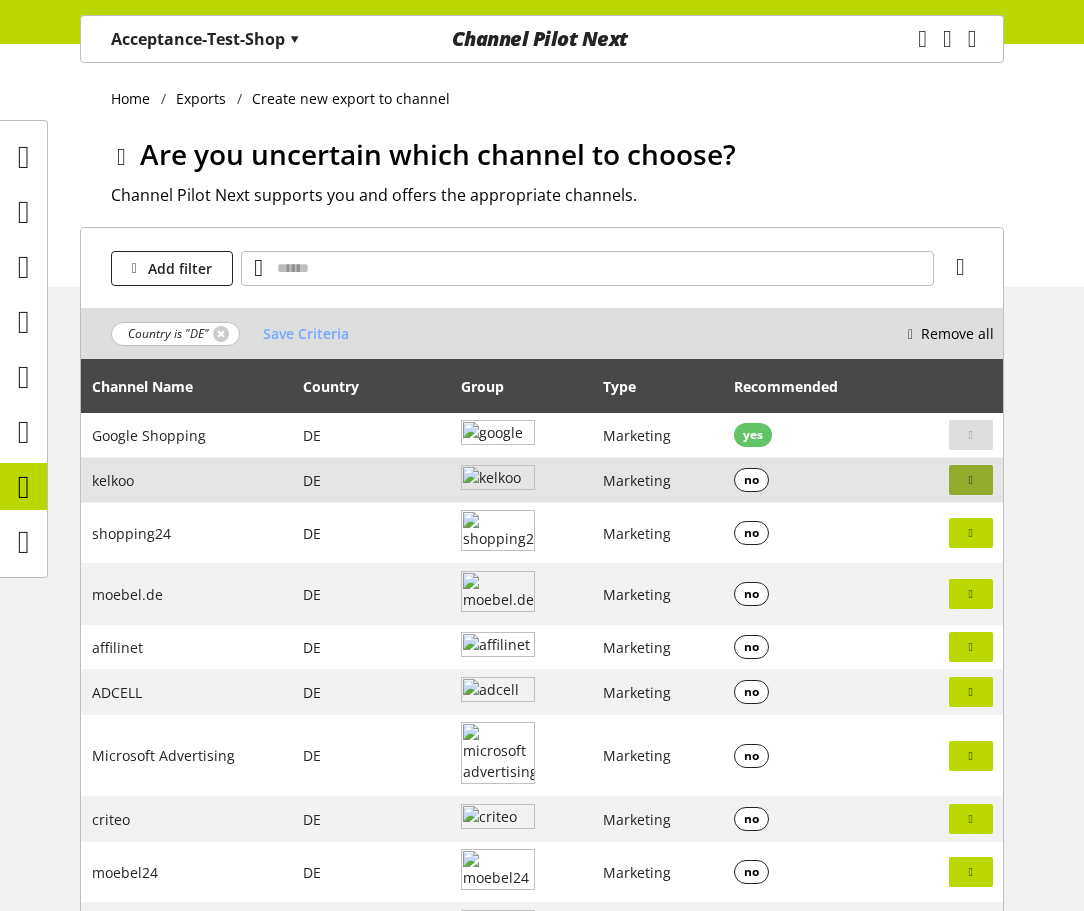 click at bounding box center (971, 435) 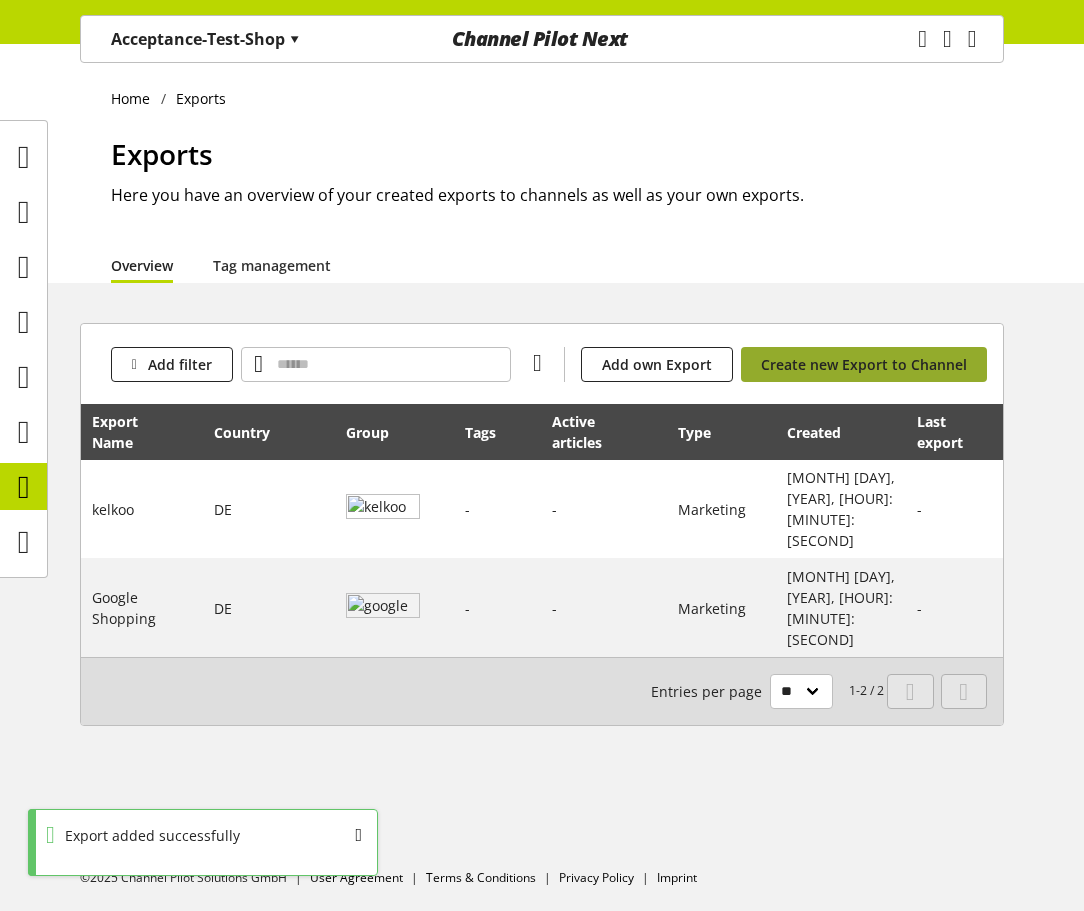 click on "Create new Export to Channel" at bounding box center [864, 364] 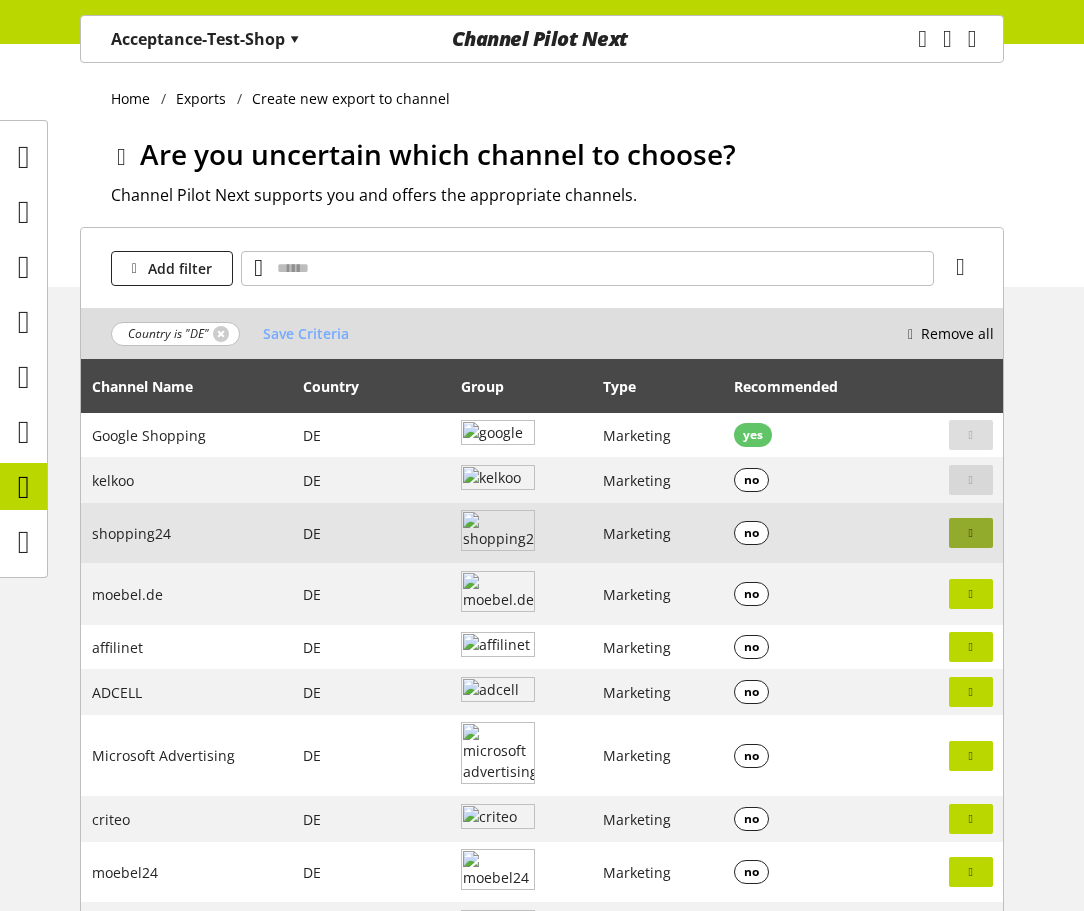 click at bounding box center [971, 435] 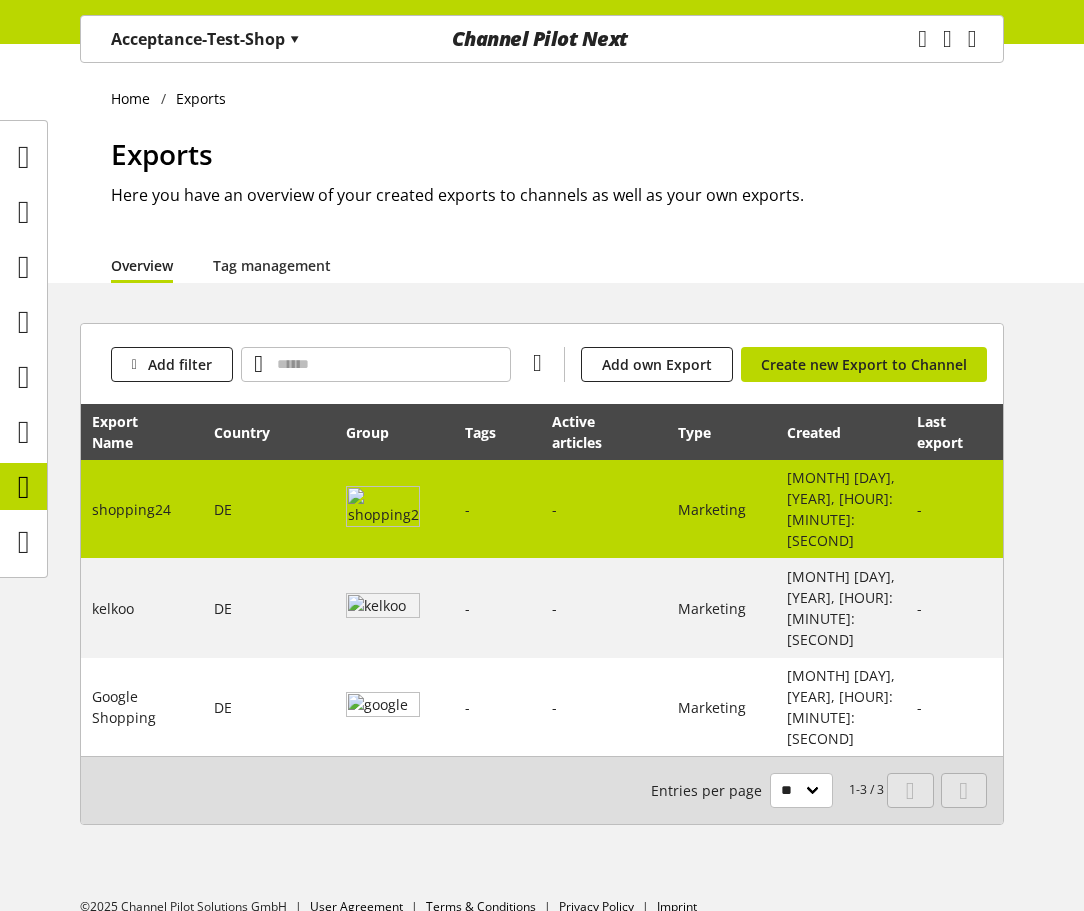 click on "Jul 08, 2025, 15:05:07" at bounding box center [131, 509] 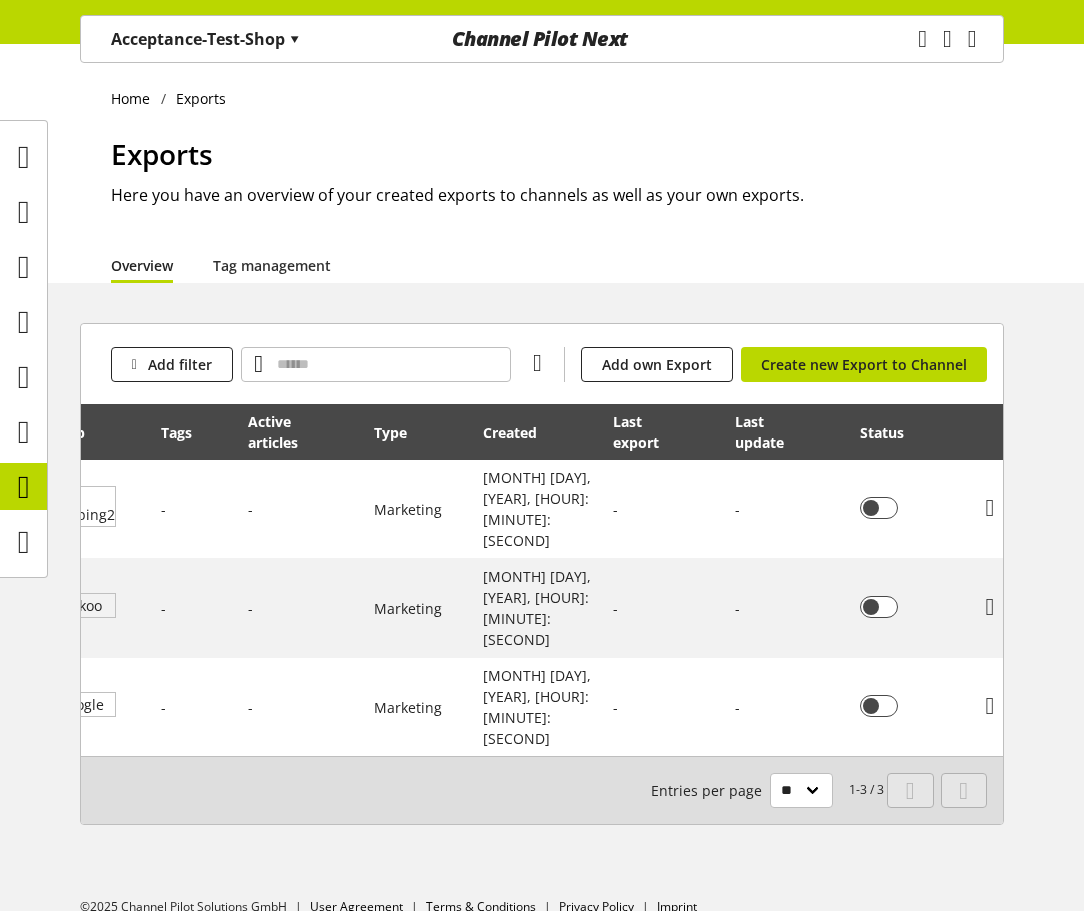 scroll, scrollTop: 0, scrollLeft: 318, axis: horizontal 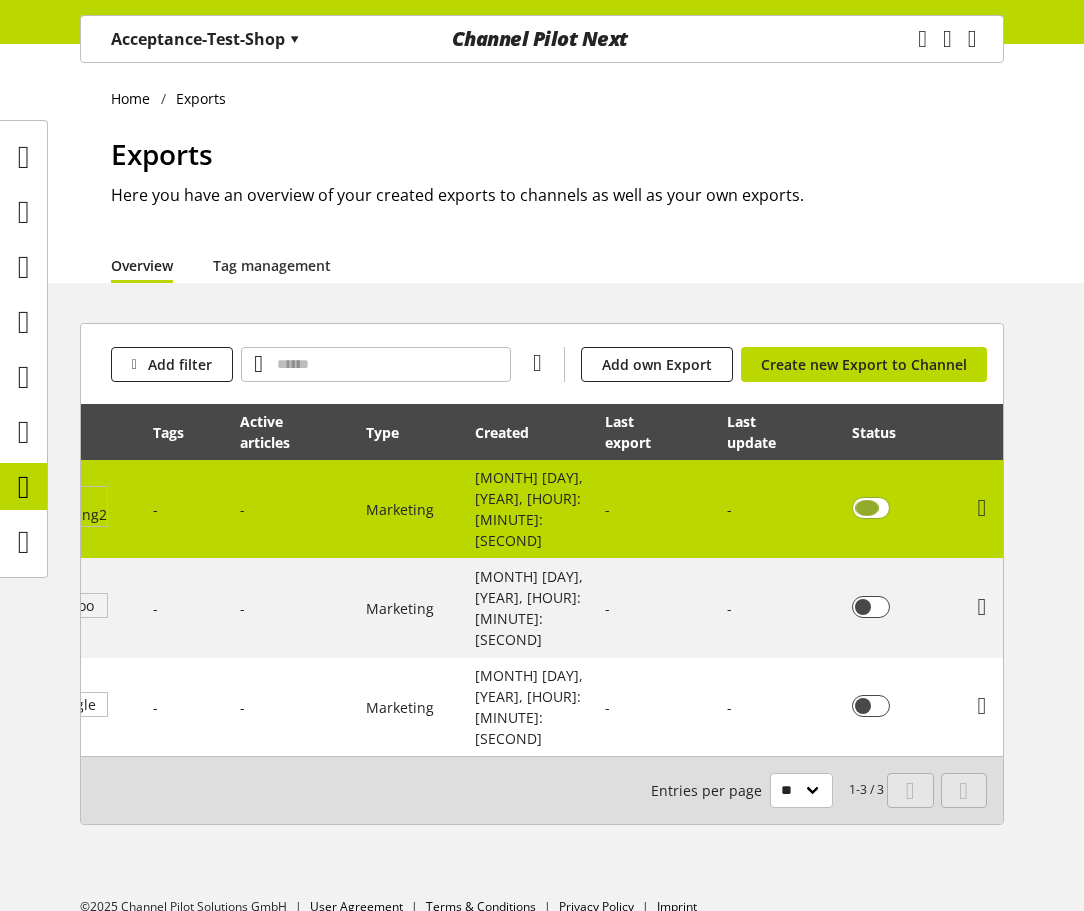 click at bounding box center (871, 508) 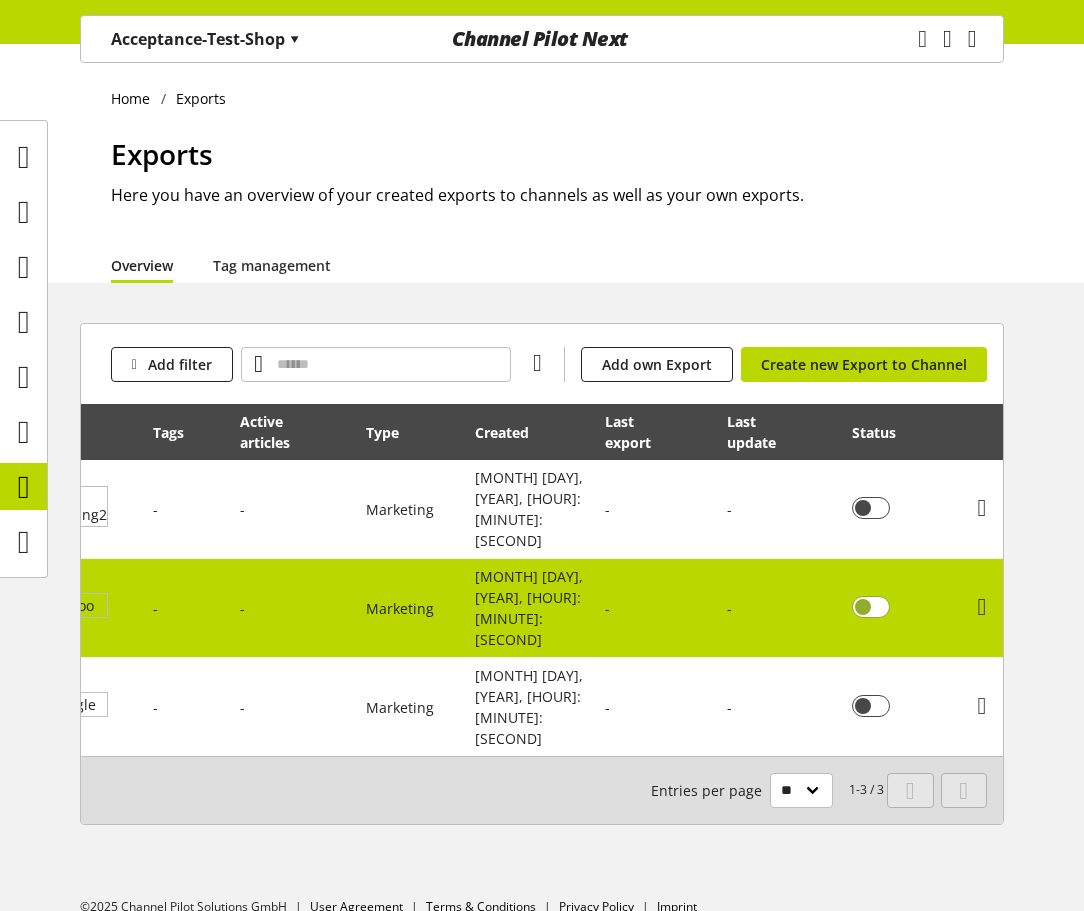 click at bounding box center [871, 508] 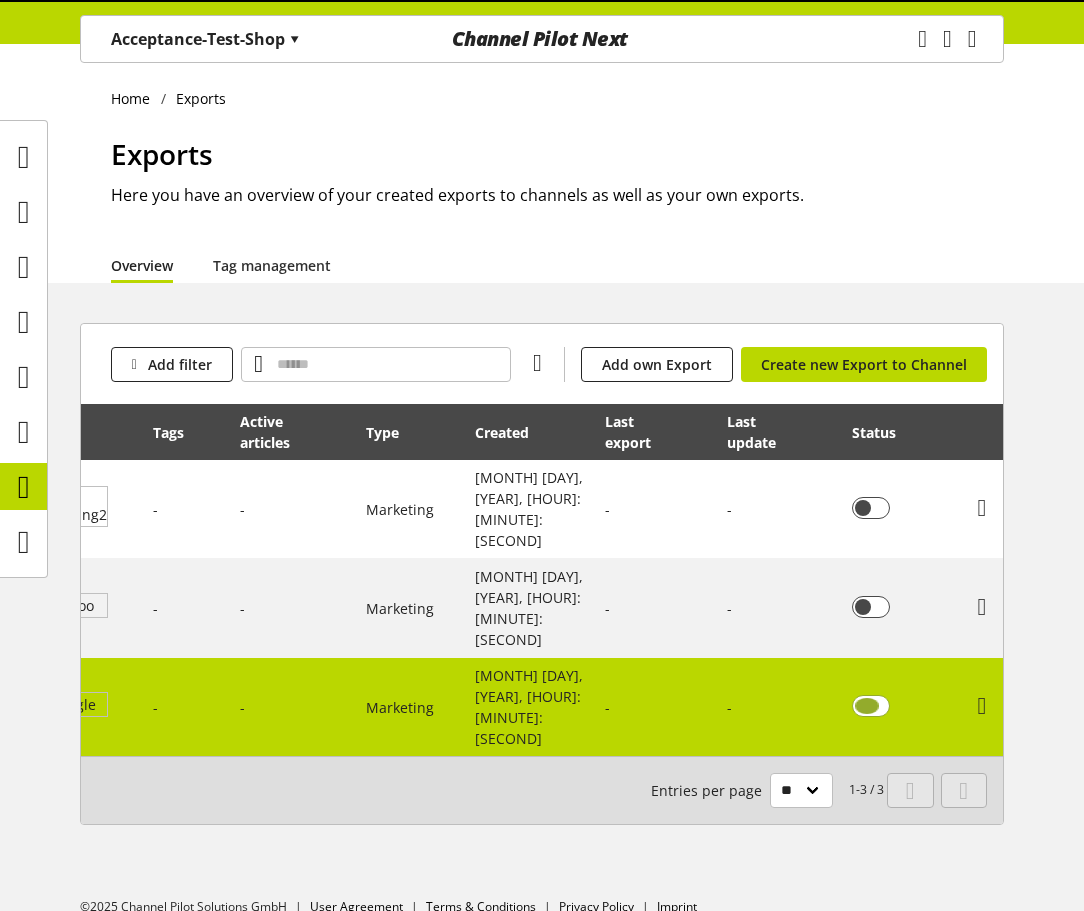 click at bounding box center [871, 706] 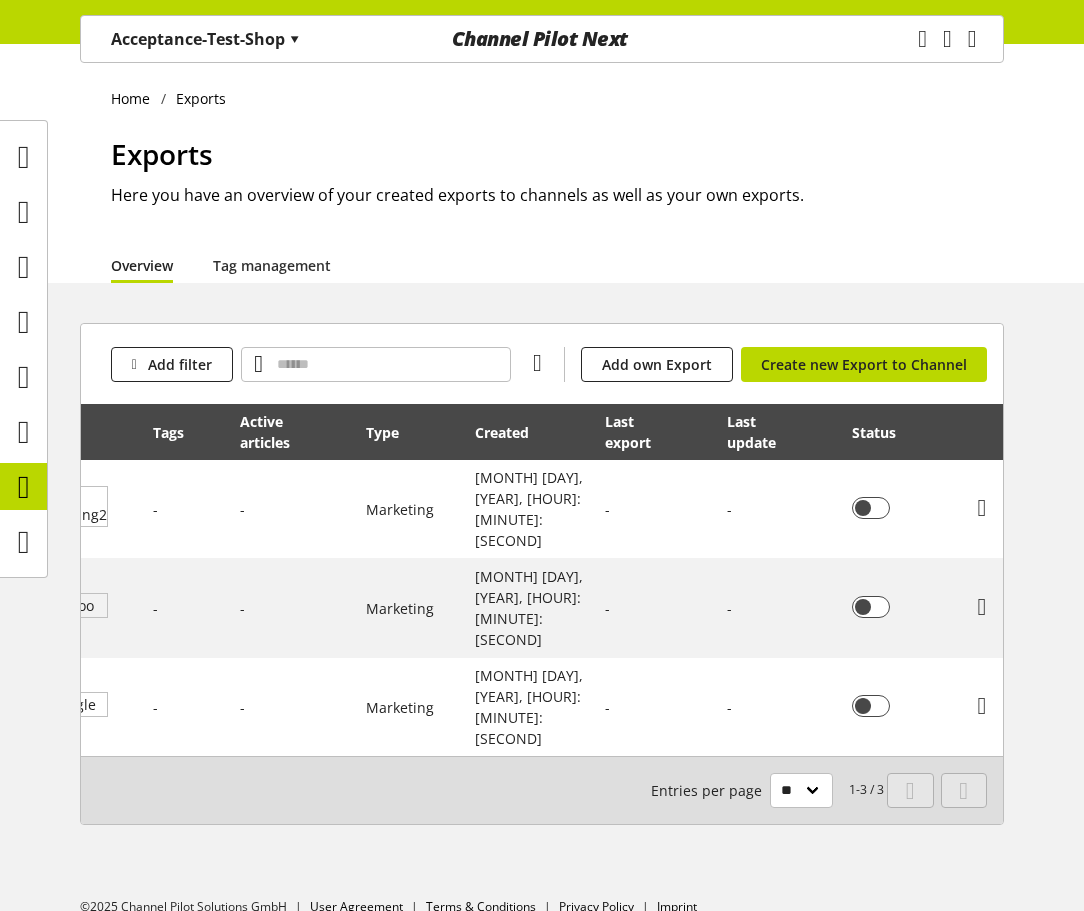 scroll, scrollTop: 0, scrollLeft: 0, axis: both 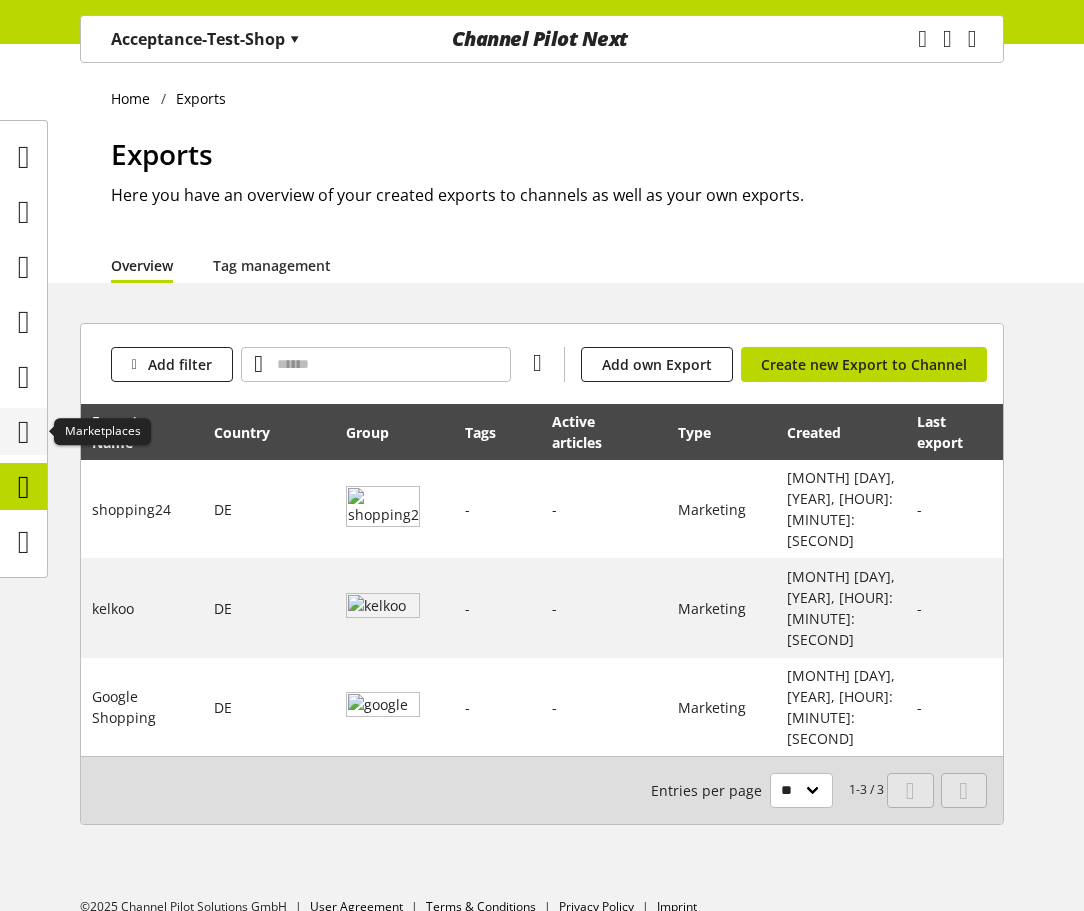 click at bounding box center (24, 432) 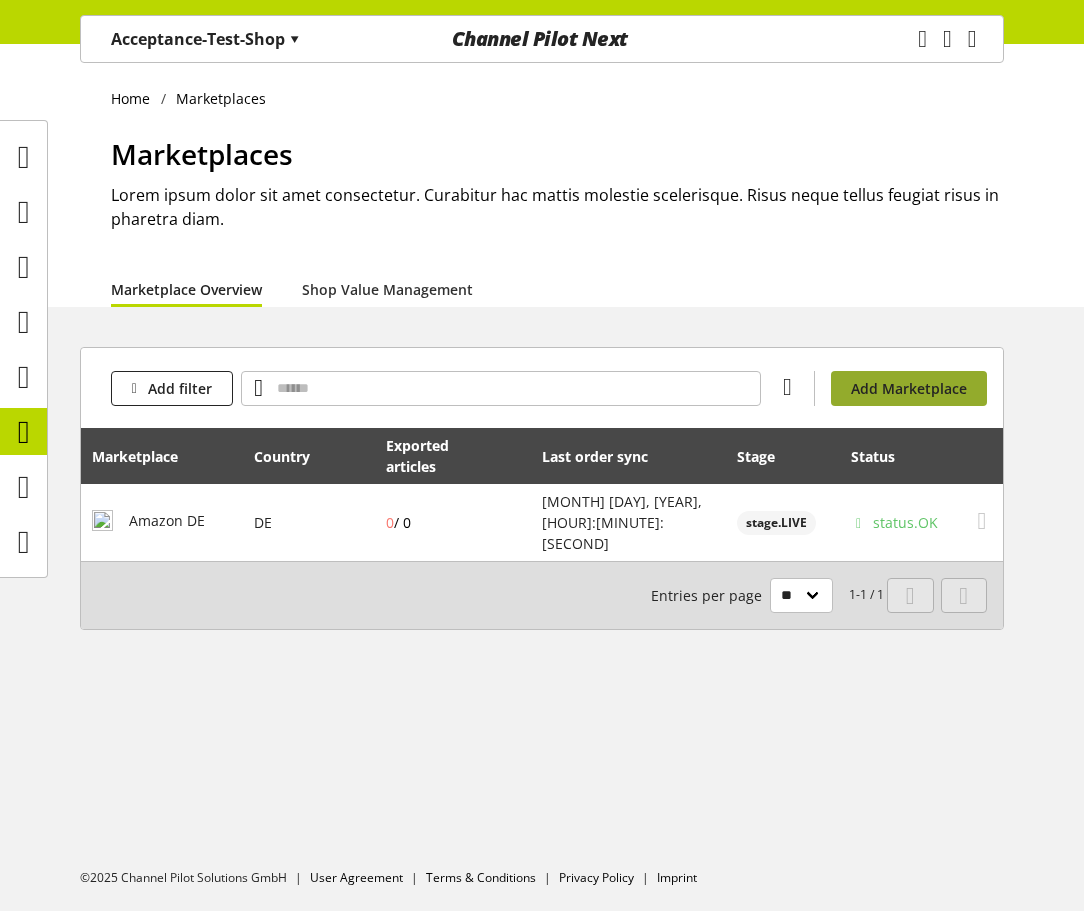 click on "Add Marketplace" at bounding box center [909, 388] 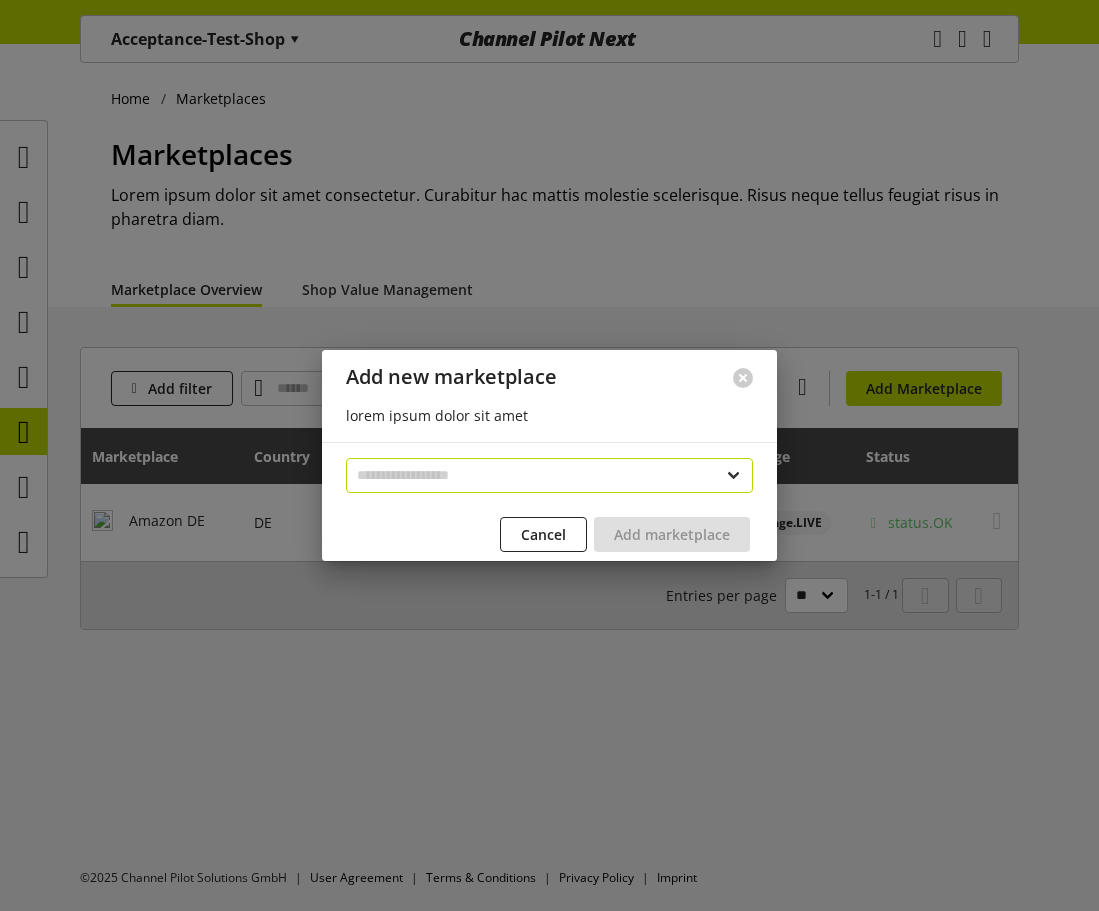 click on "**********" at bounding box center (549, 475) 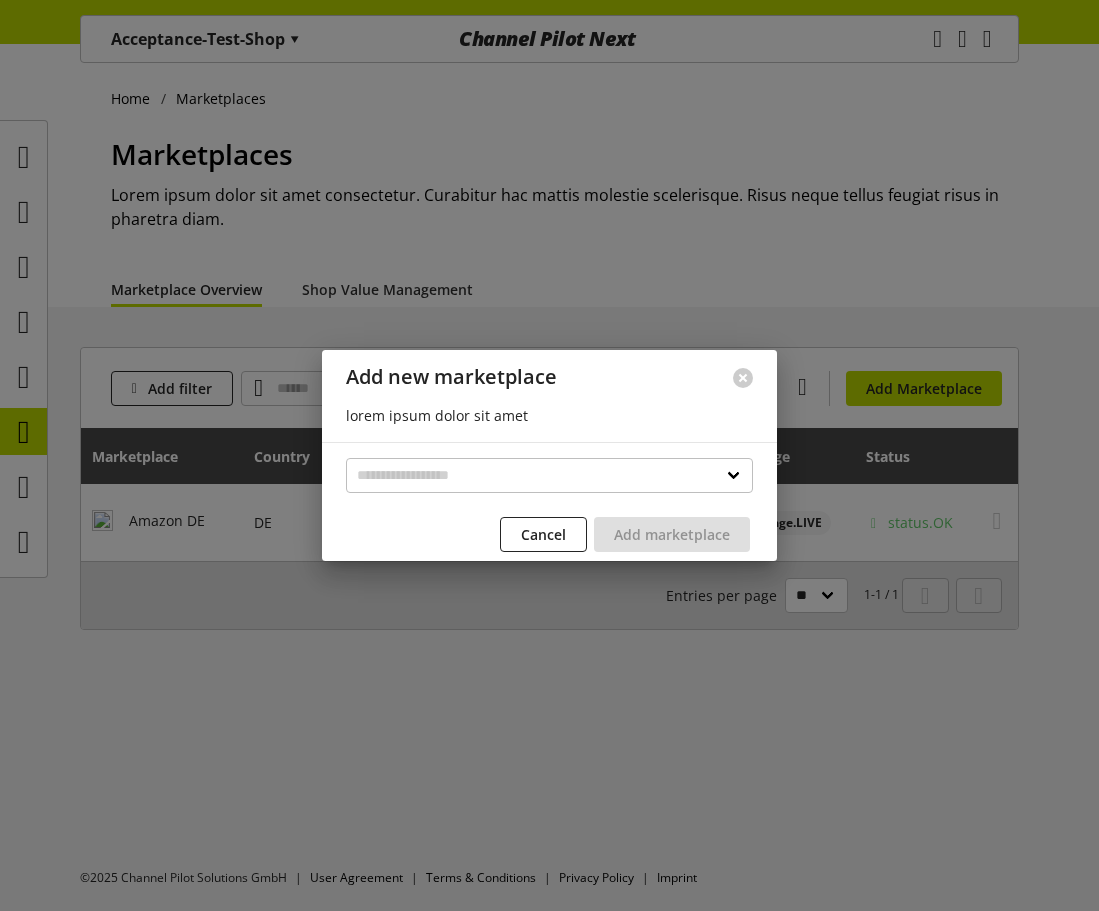 click on "lorem ipsum dolor sit amet" at bounding box center (549, 423) 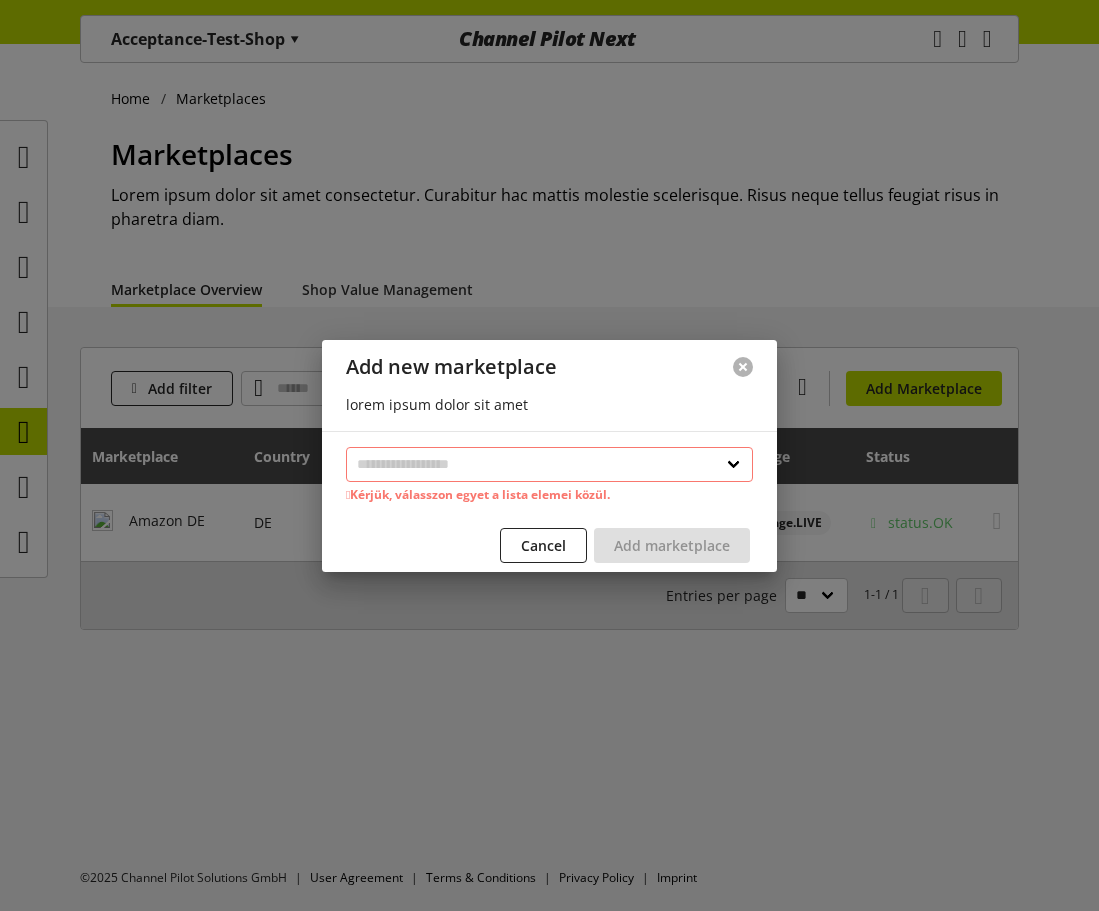 click at bounding box center (743, 367) 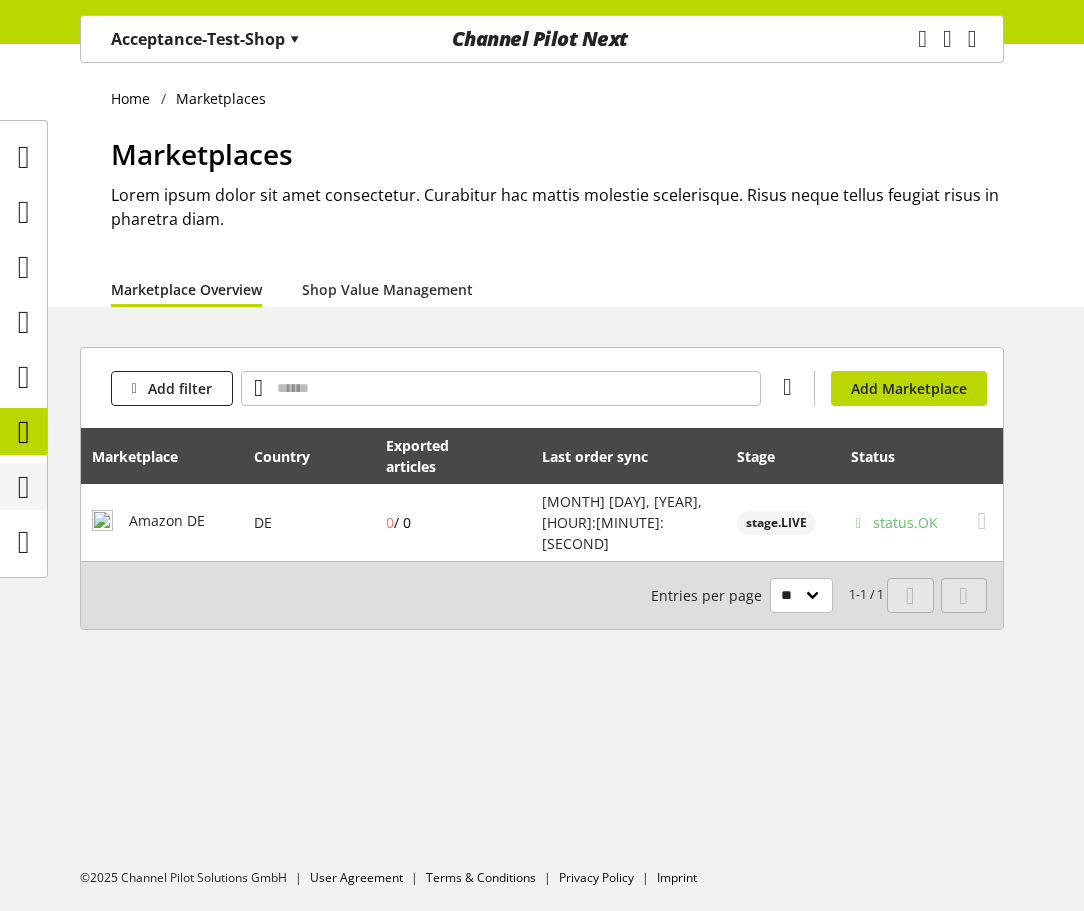 click at bounding box center [24, 487] 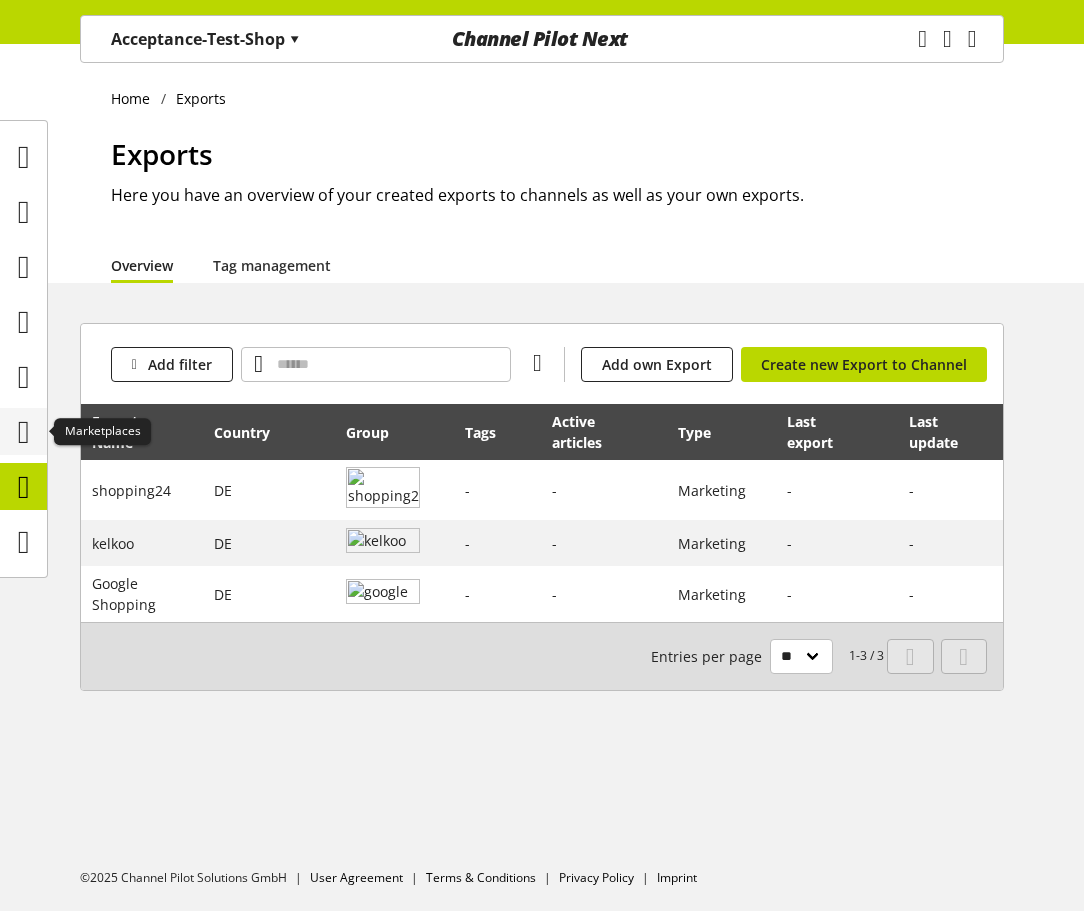 click at bounding box center [24, 432] 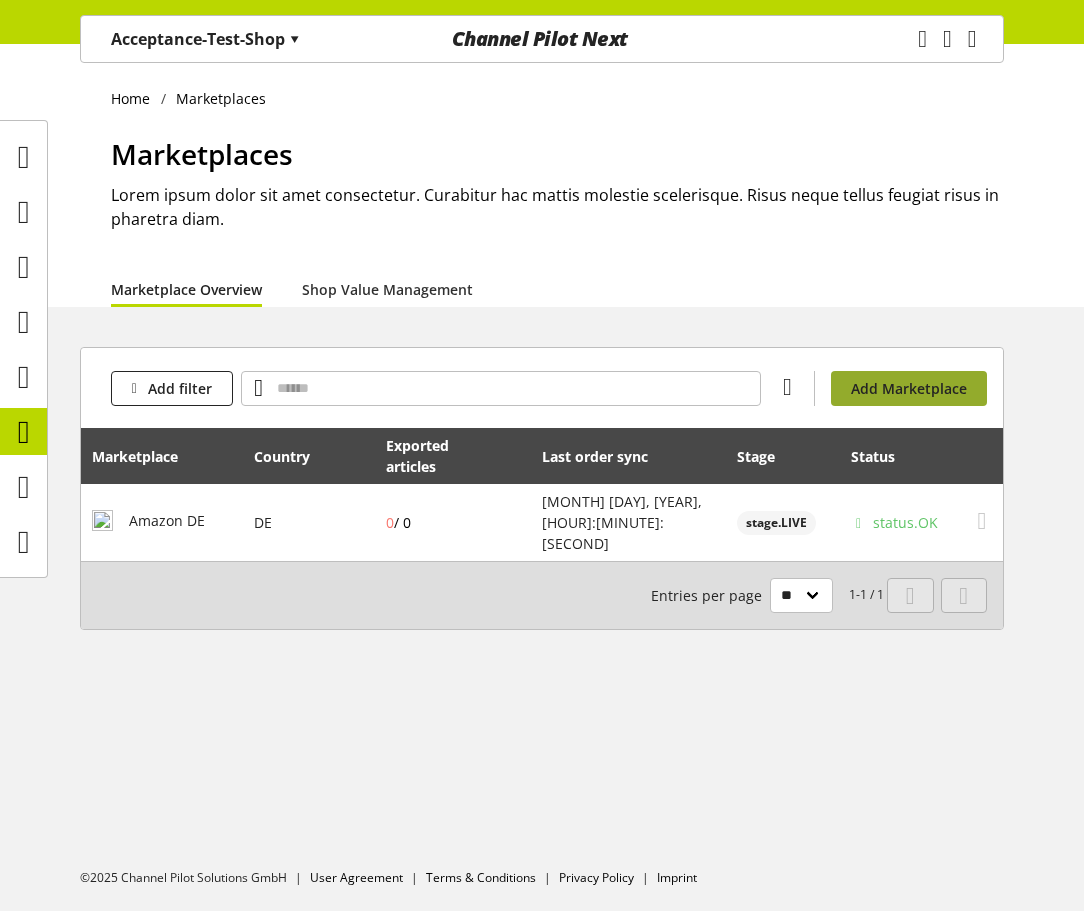 click on "Add Marketplace" at bounding box center [909, 388] 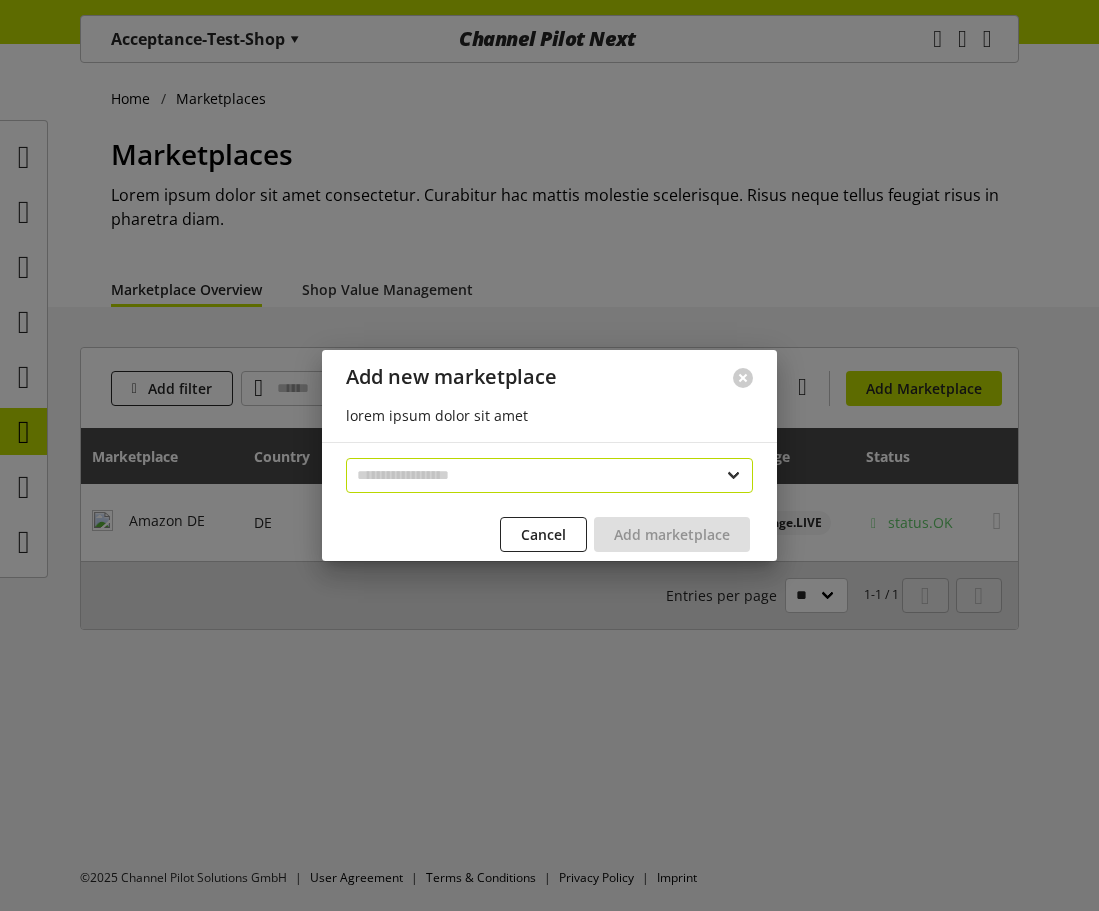 click on "**********" at bounding box center [549, 475] 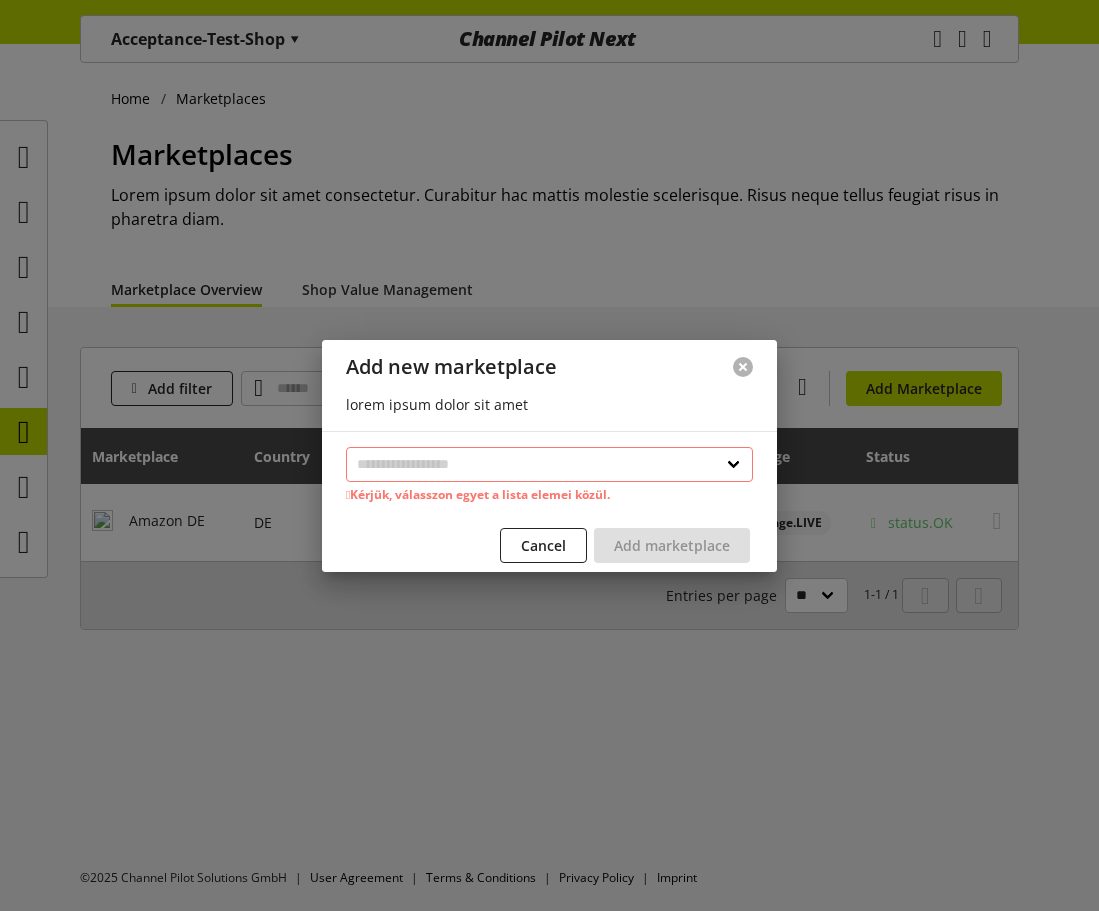 click at bounding box center [743, 367] 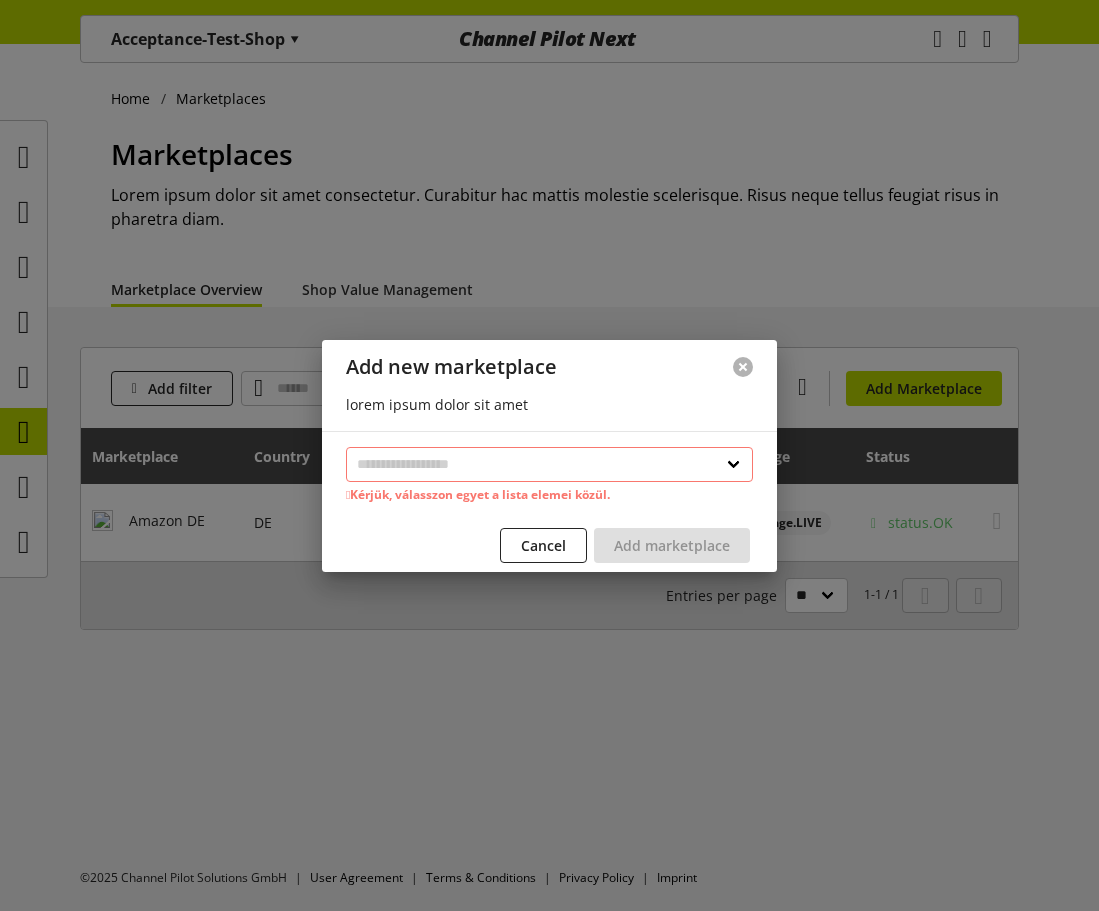 click at bounding box center [743, 367] 